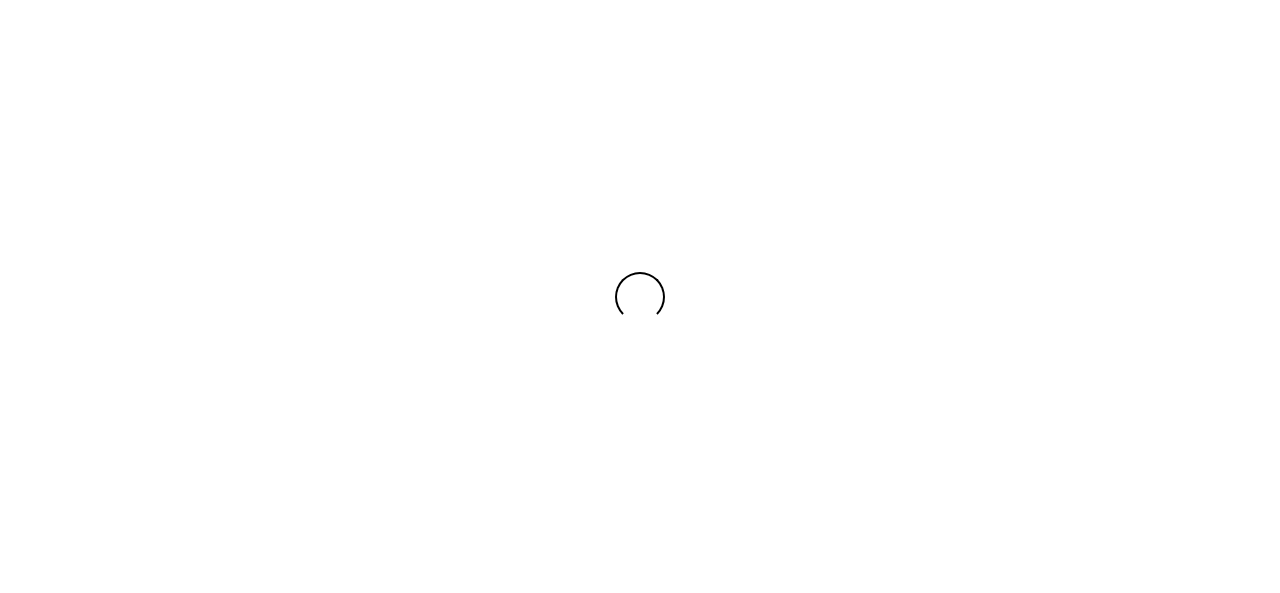 scroll, scrollTop: 0, scrollLeft: 0, axis: both 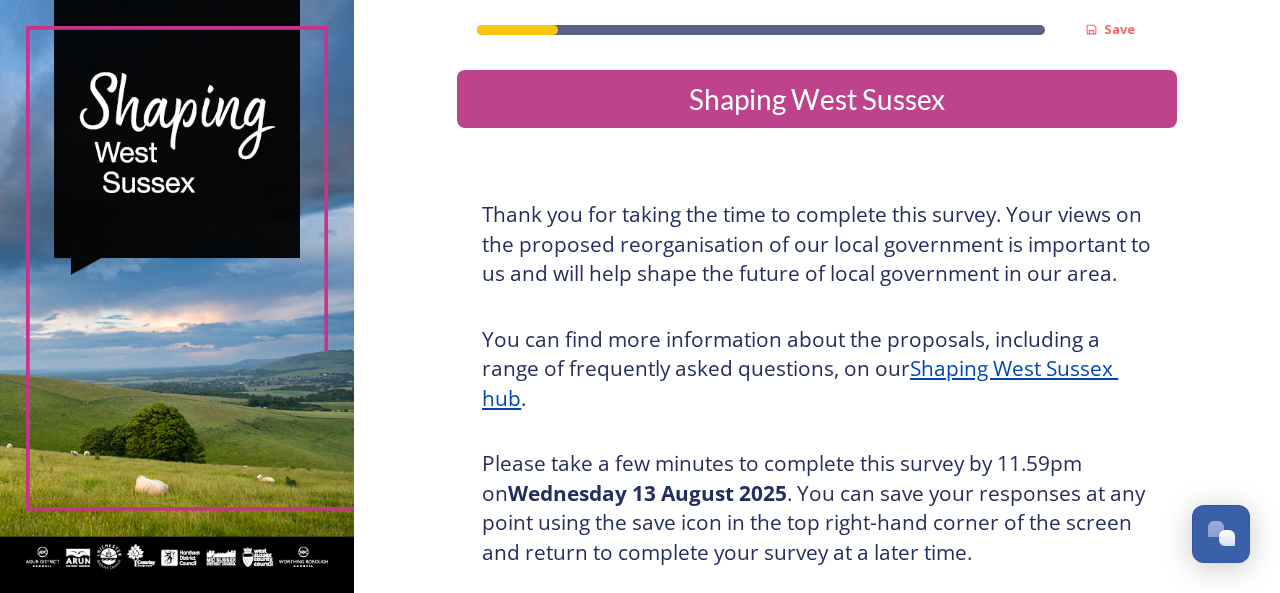 click on "Shaping West Sussex" at bounding box center [817, 99] 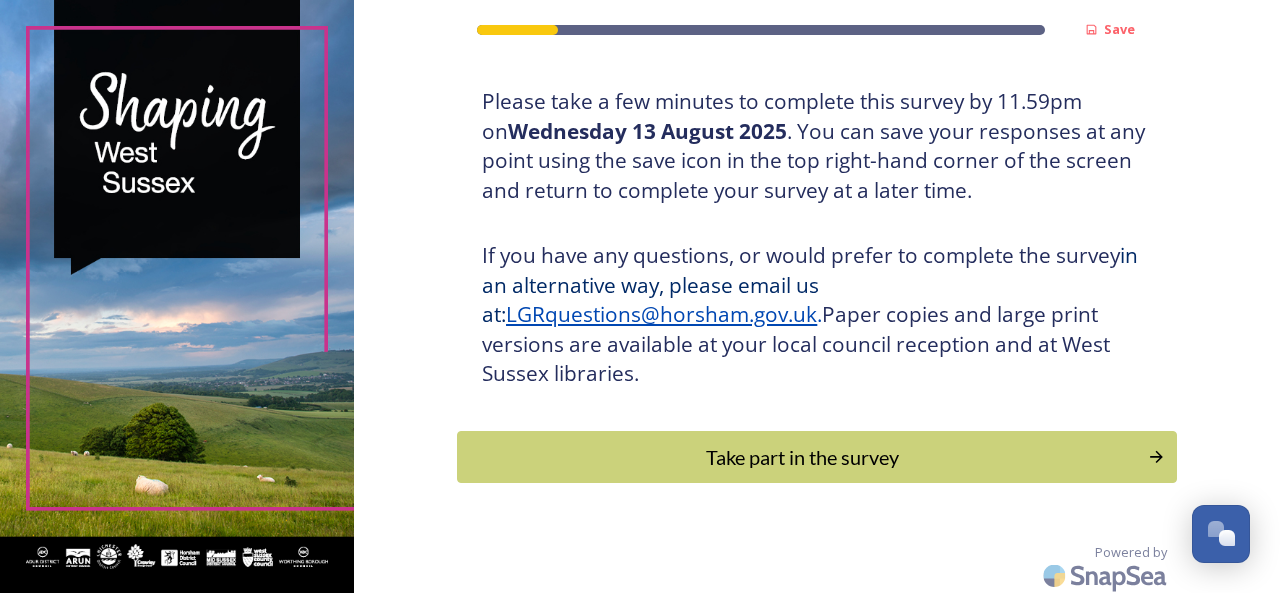scroll, scrollTop: 366, scrollLeft: 0, axis: vertical 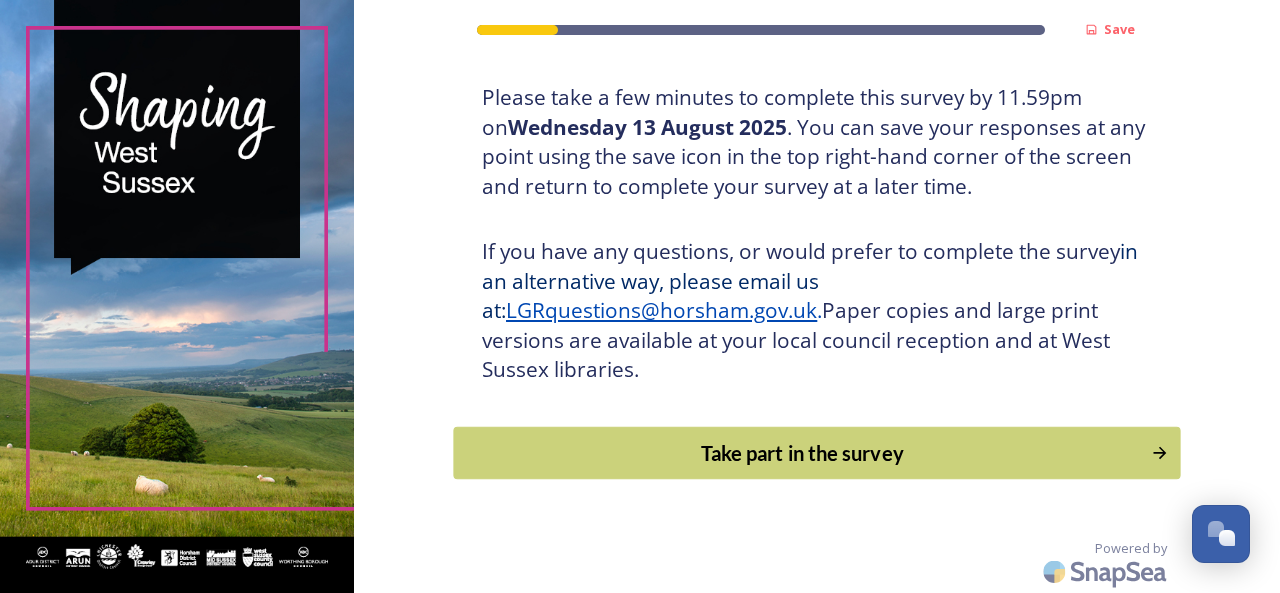 click on "Take part in the survey" at bounding box center (803, 453) 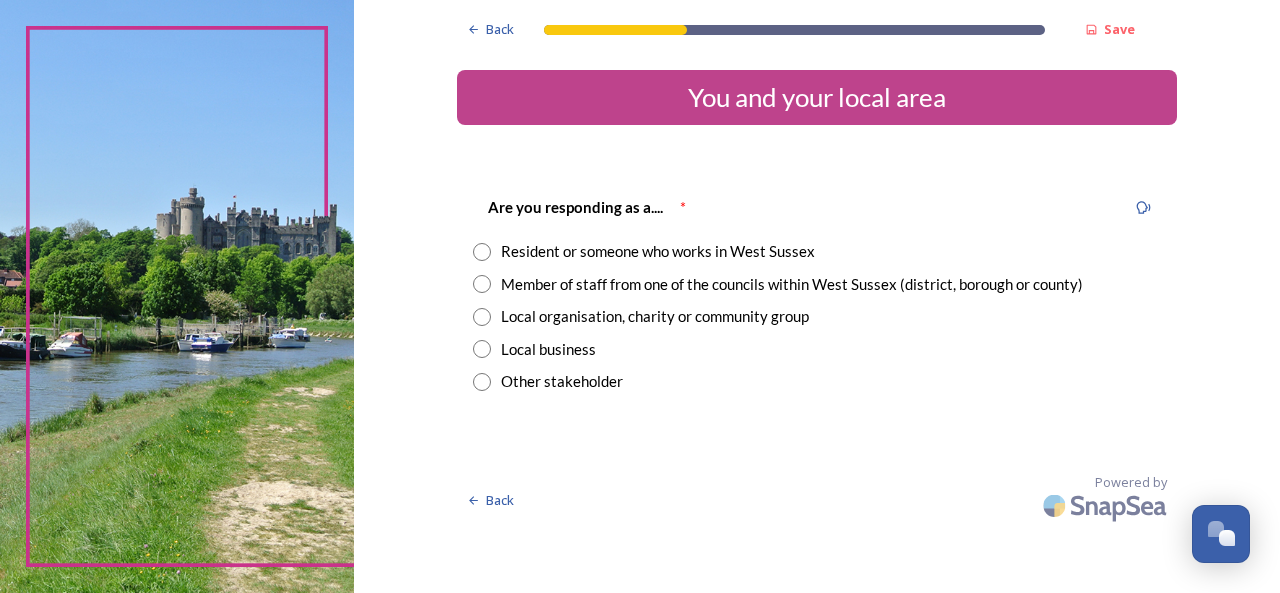 click at bounding box center [482, 284] 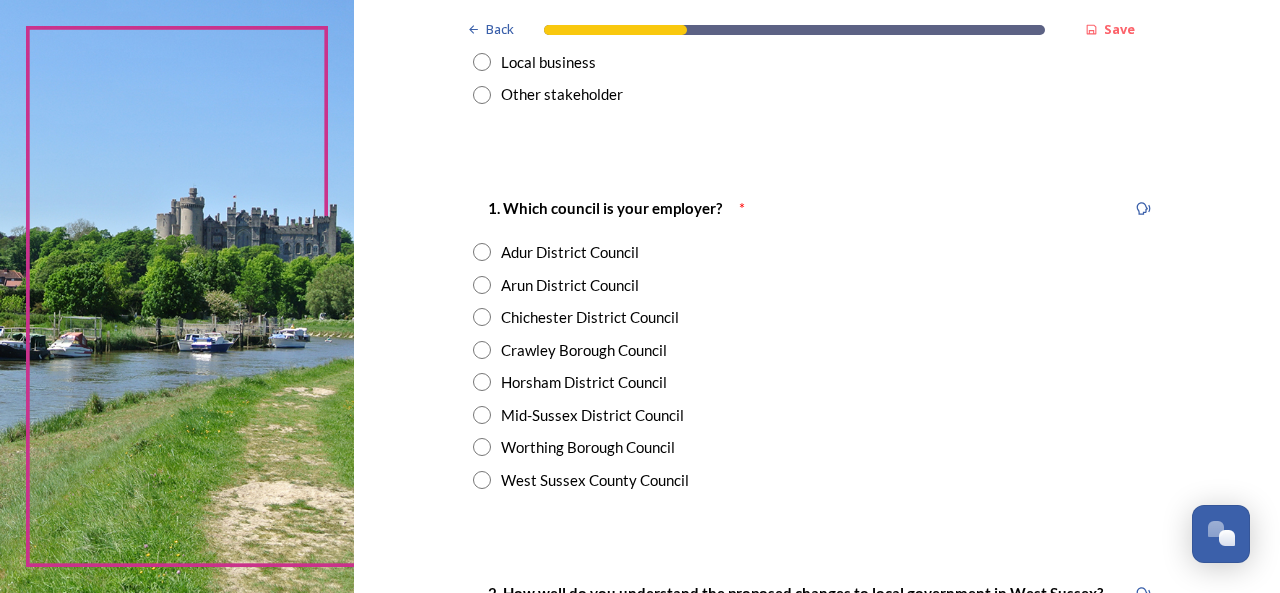 scroll, scrollTop: 286, scrollLeft: 0, axis: vertical 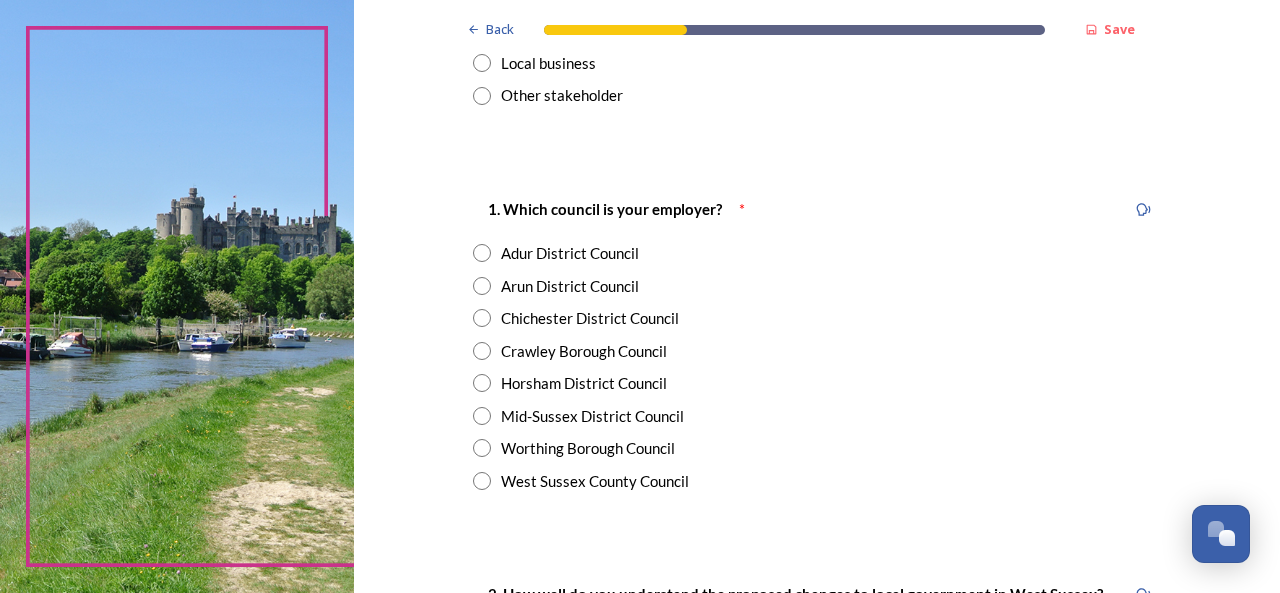 click at bounding box center [482, 253] 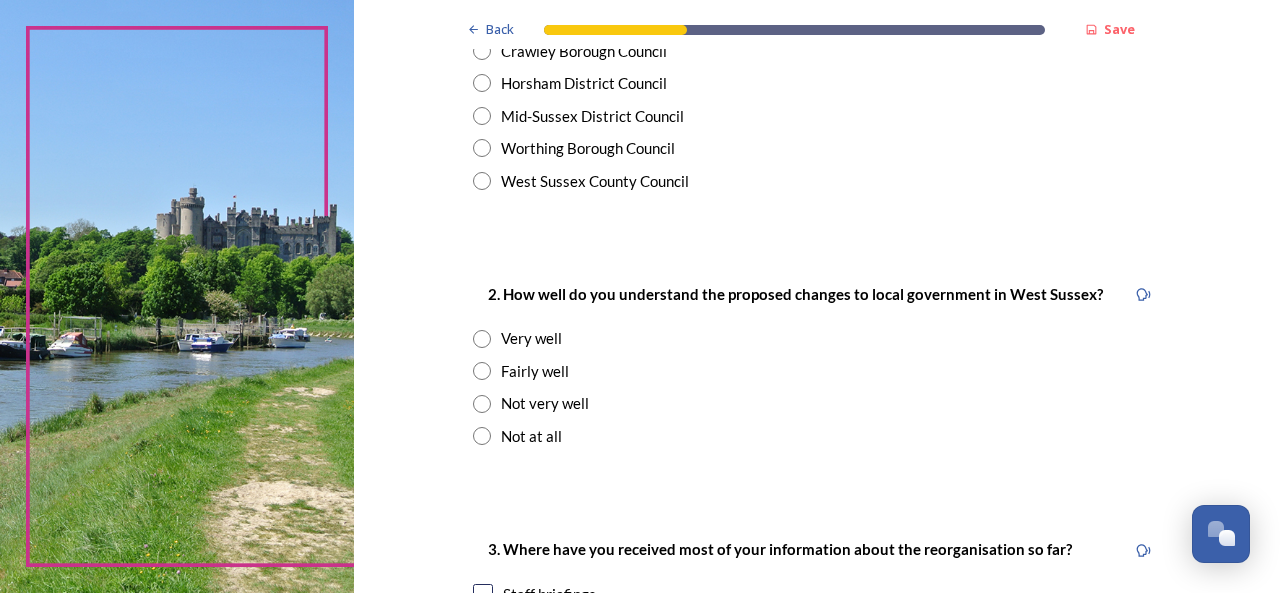 scroll, scrollTop: 585, scrollLeft: 0, axis: vertical 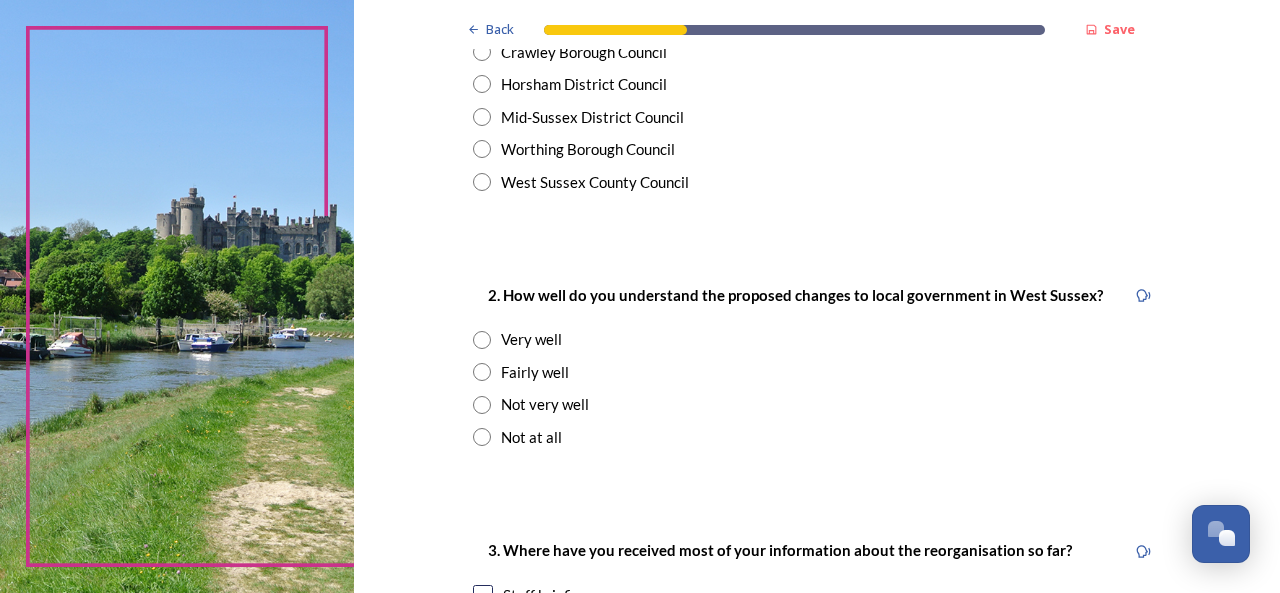 click at bounding box center (482, 372) 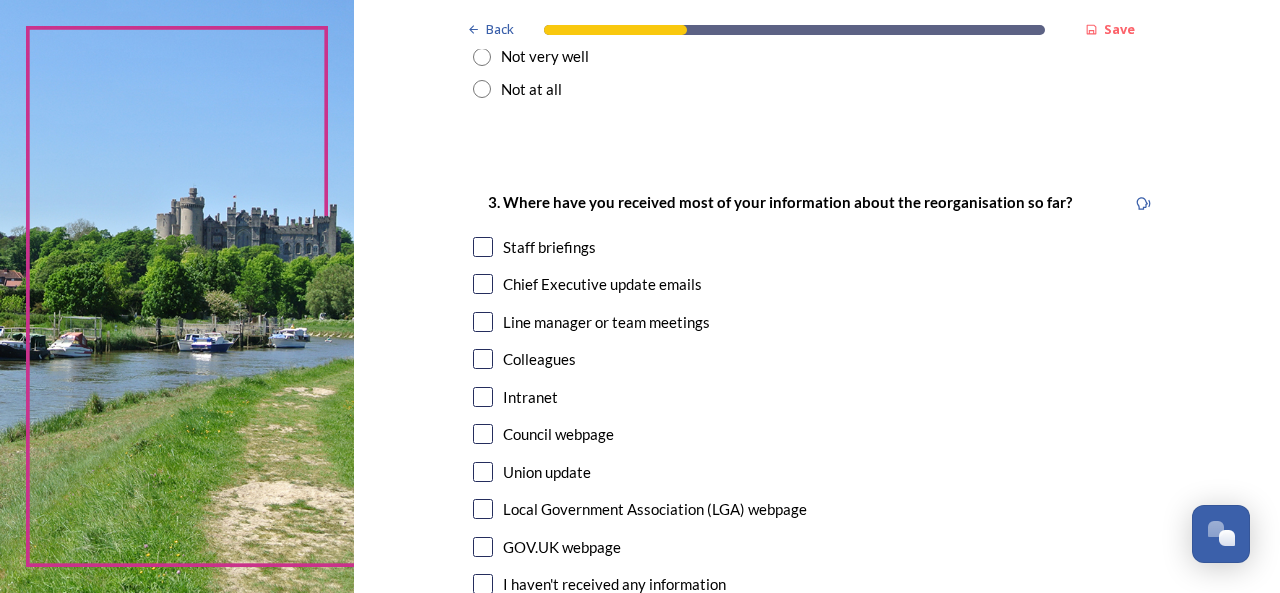 scroll, scrollTop: 932, scrollLeft: 0, axis: vertical 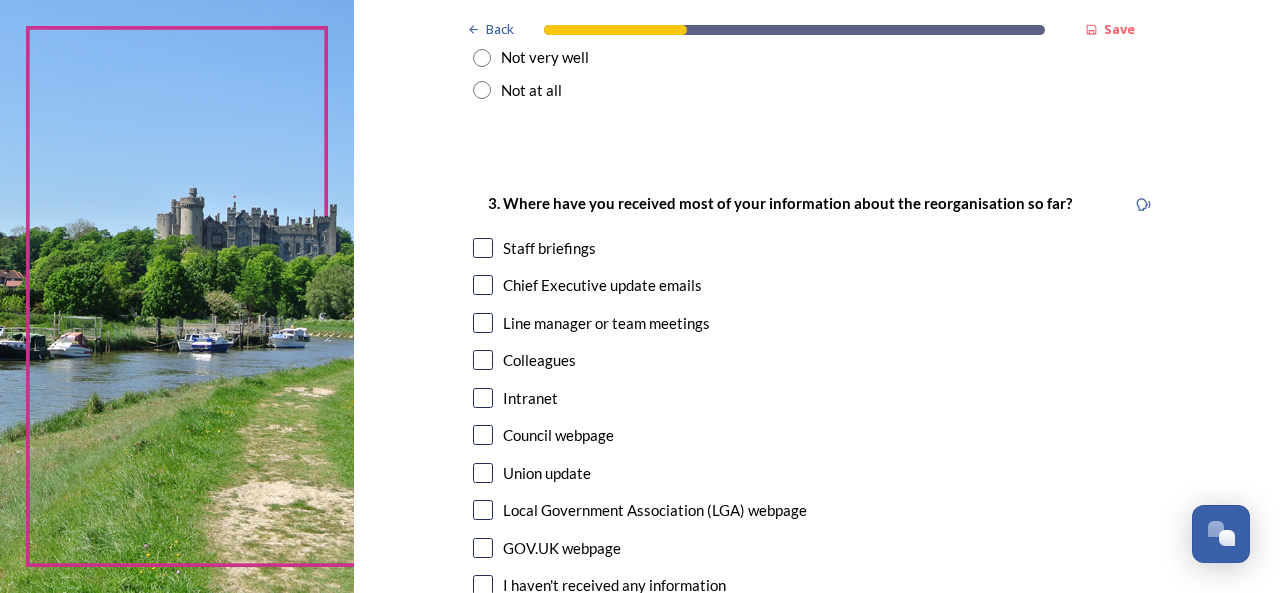 click at bounding box center (483, 248) 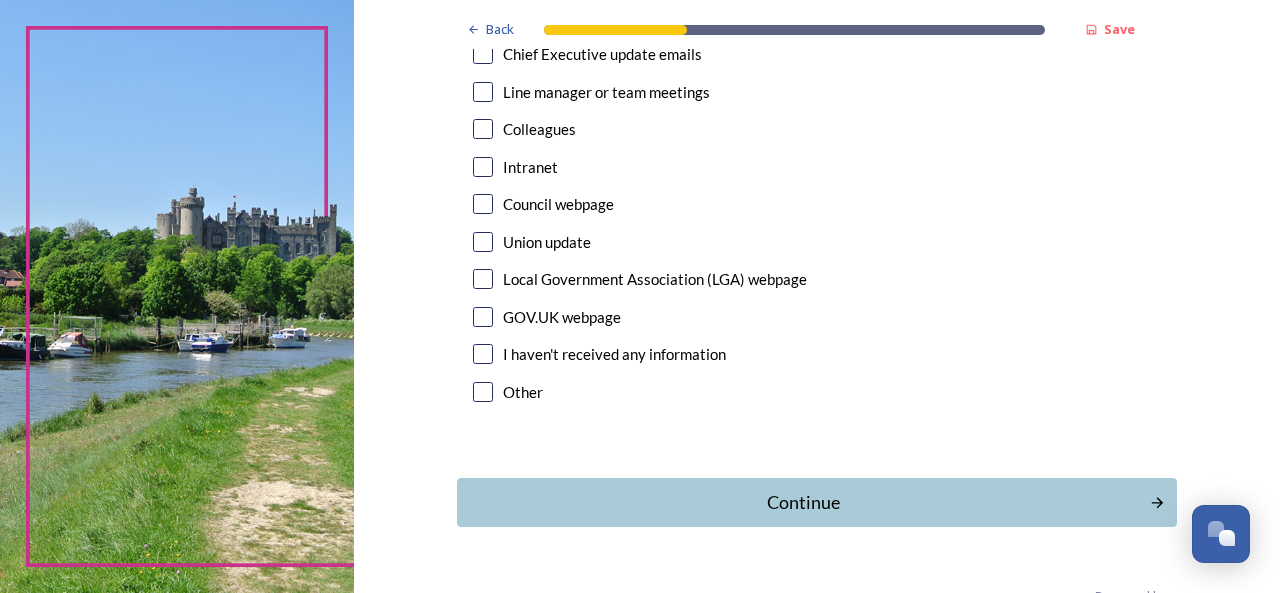 scroll, scrollTop: 1162, scrollLeft: 0, axis: vertical 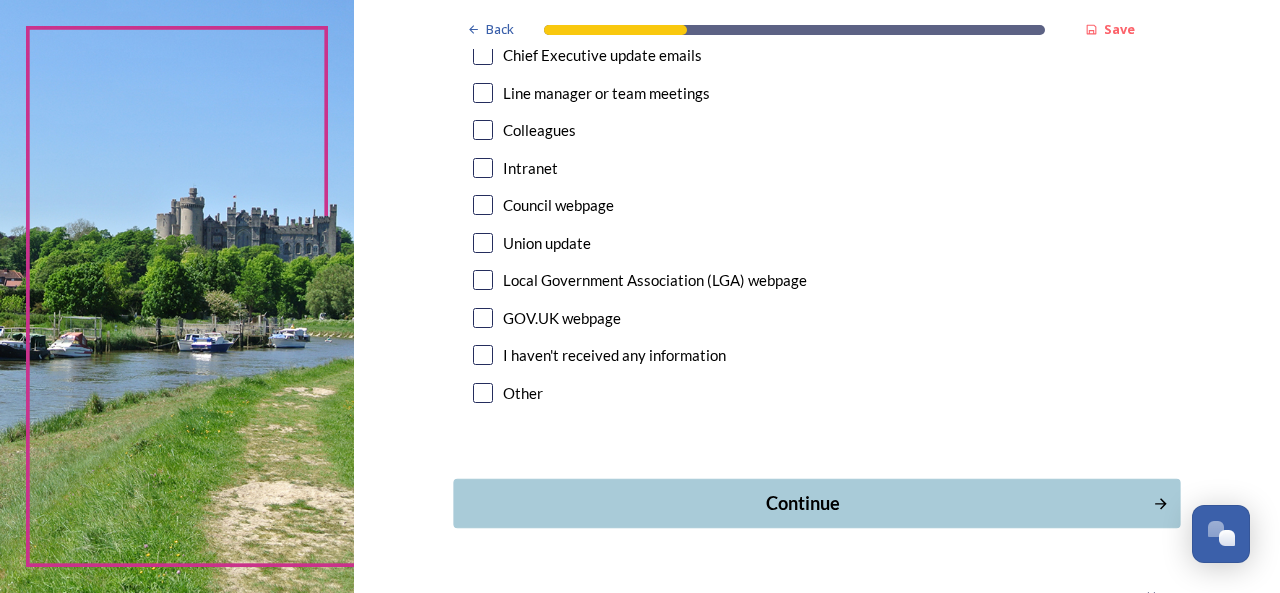 click on "Continue" at bounding box center (803, 503) 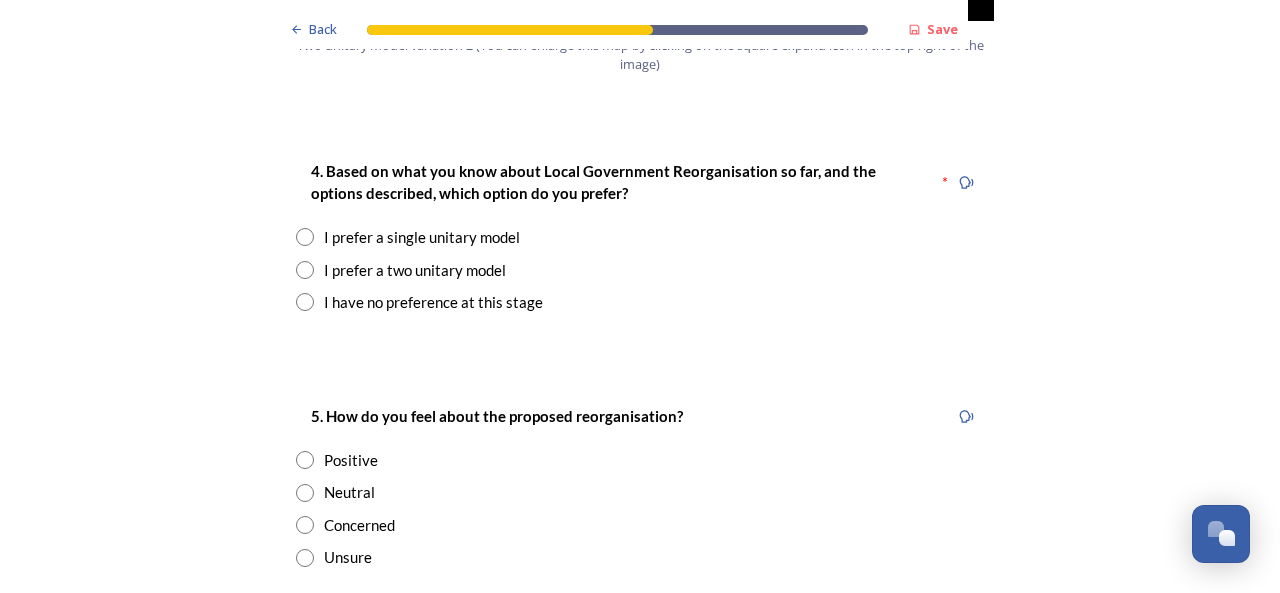 scroll, scrollTop: 2578, scrollLeft: 0, axis: vertical 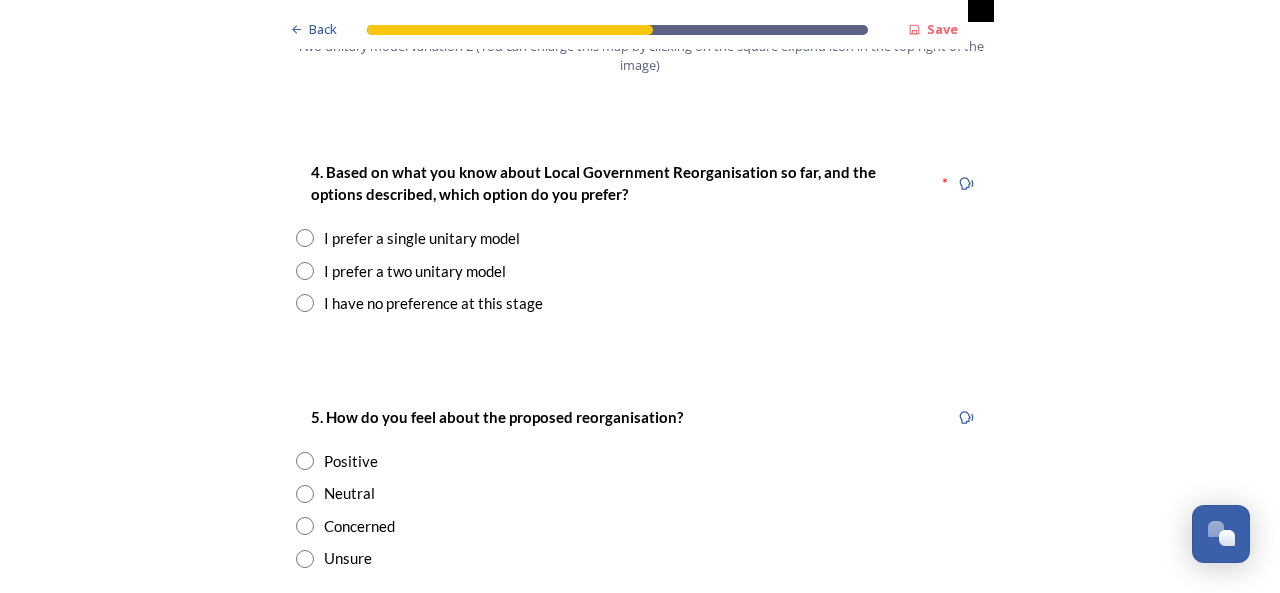 click at bounding box center (305, 271) 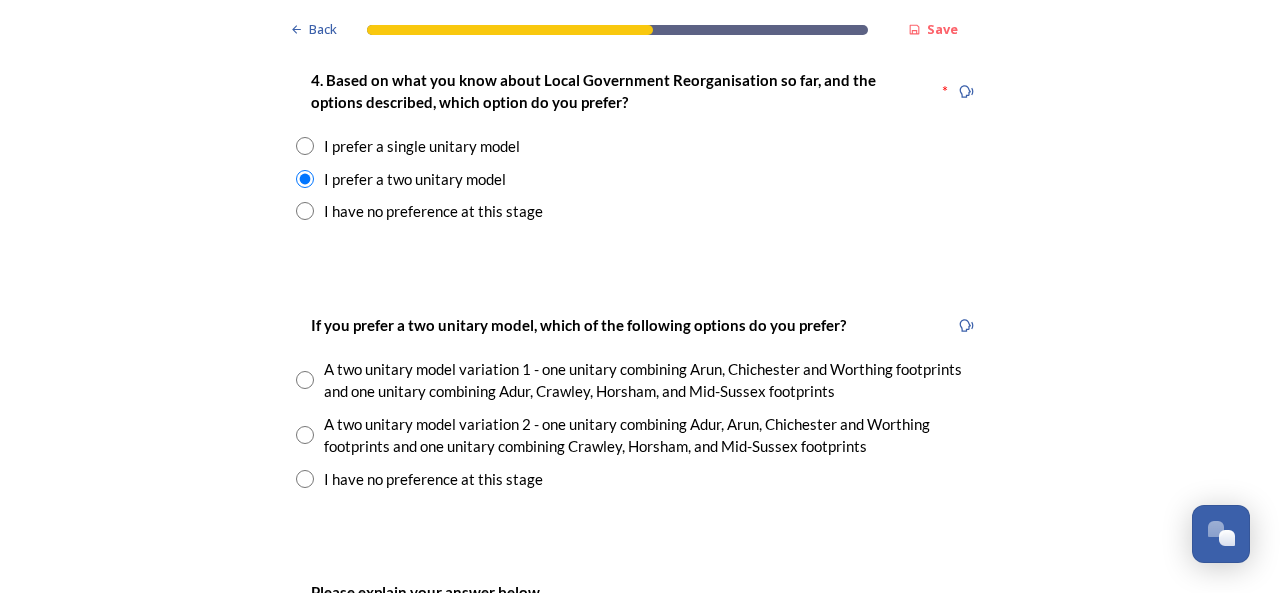 scroll, scrollTop: 2677, scrollLeft: 0, axis: vertical 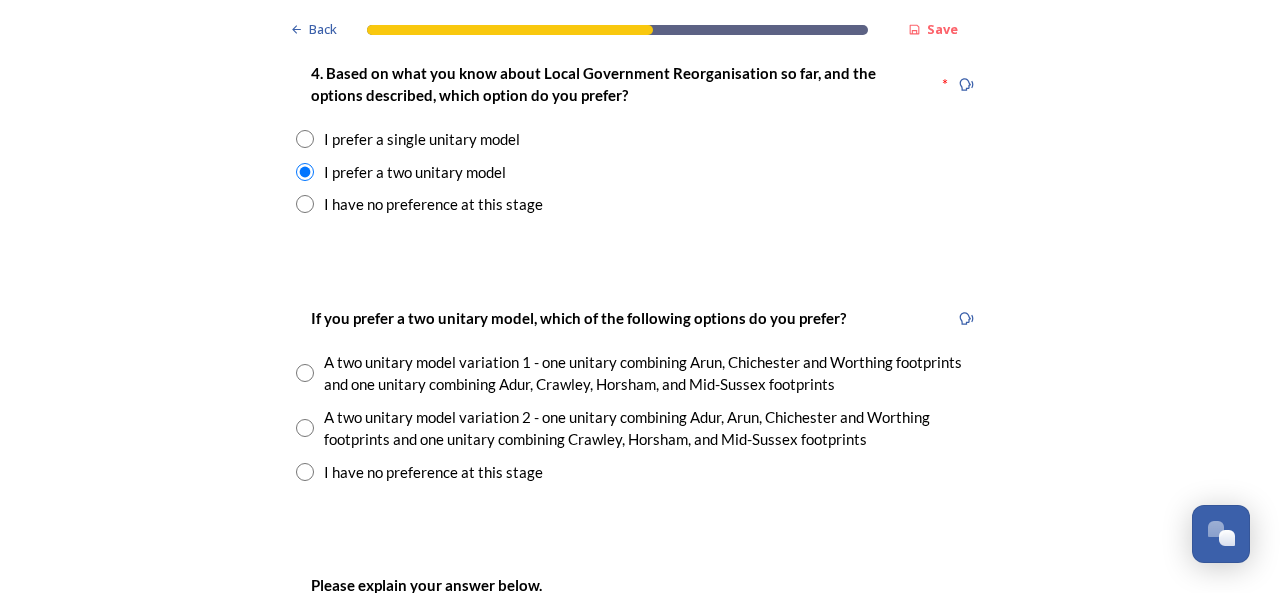 click at bounding box center (305, 428) 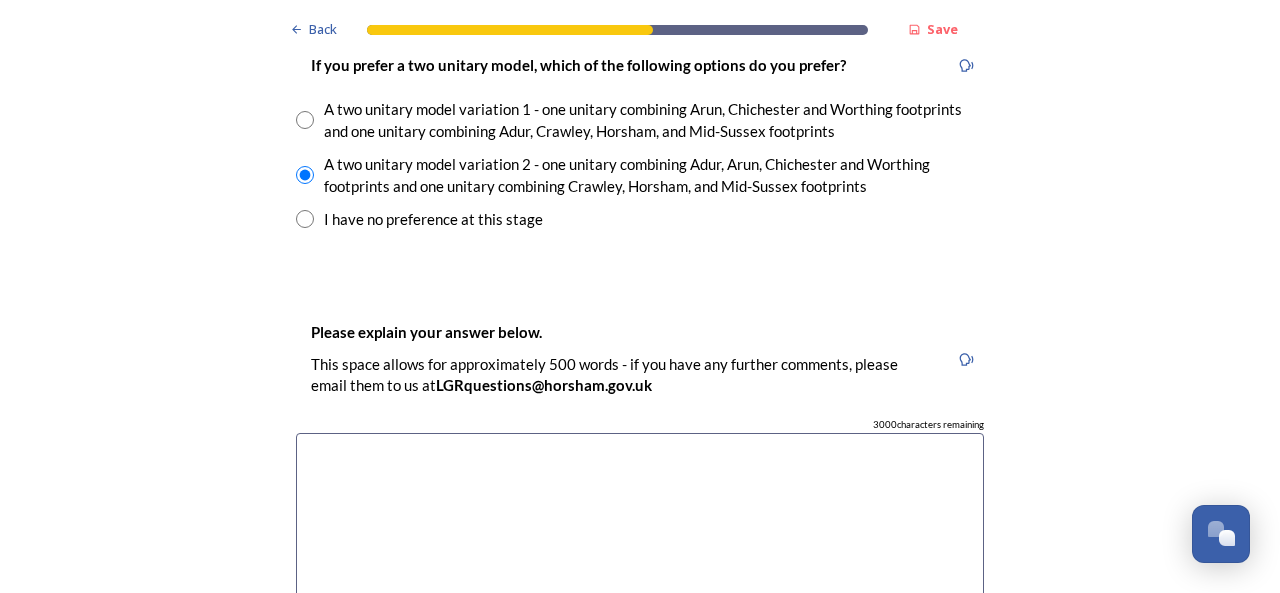 scroll, scrollTop: 2929, scrollLeft: 0, axis: vertical 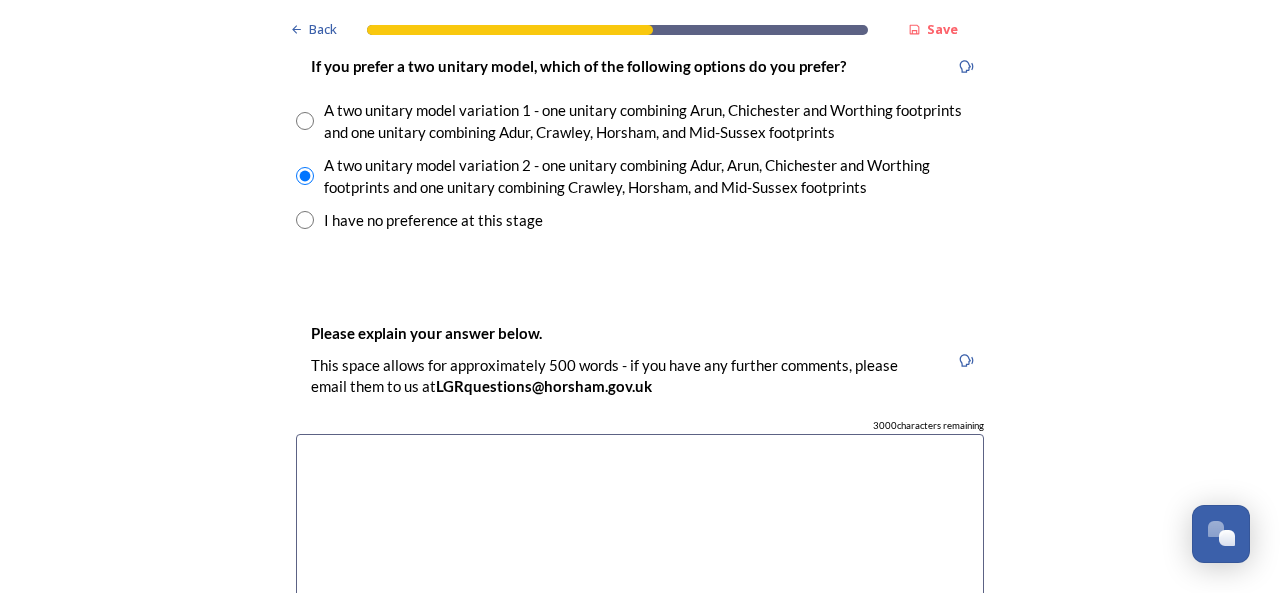 click at bounding box center (640, 546) 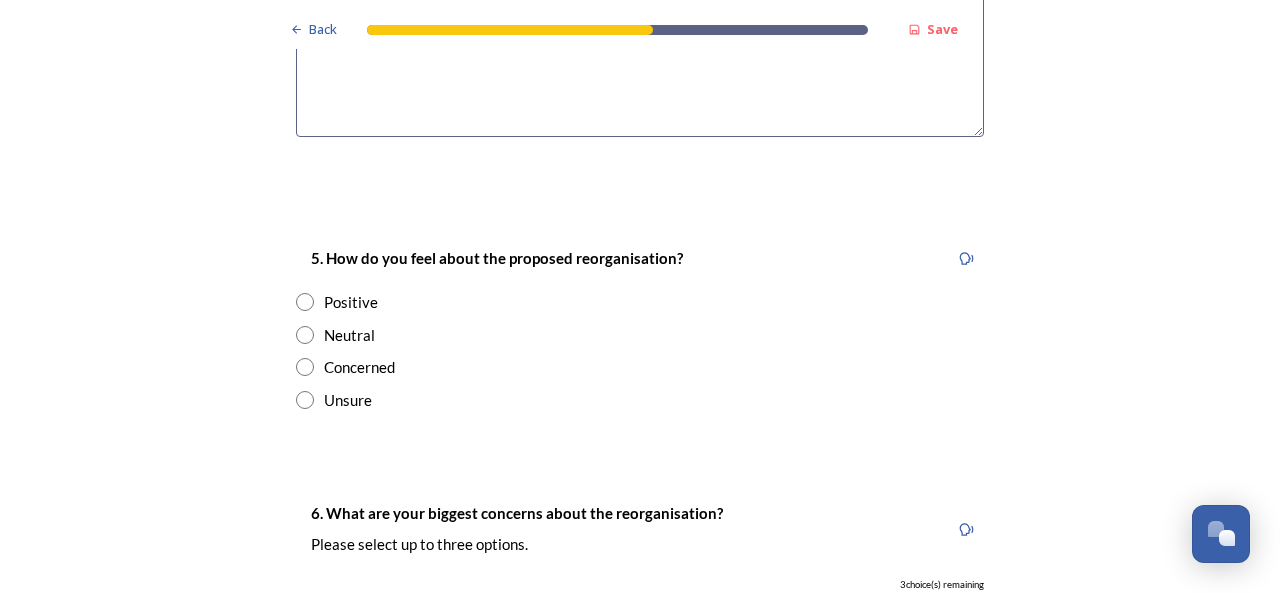 scroll, scrollTop: 3450, scrollLeft: 0, axis: vertical 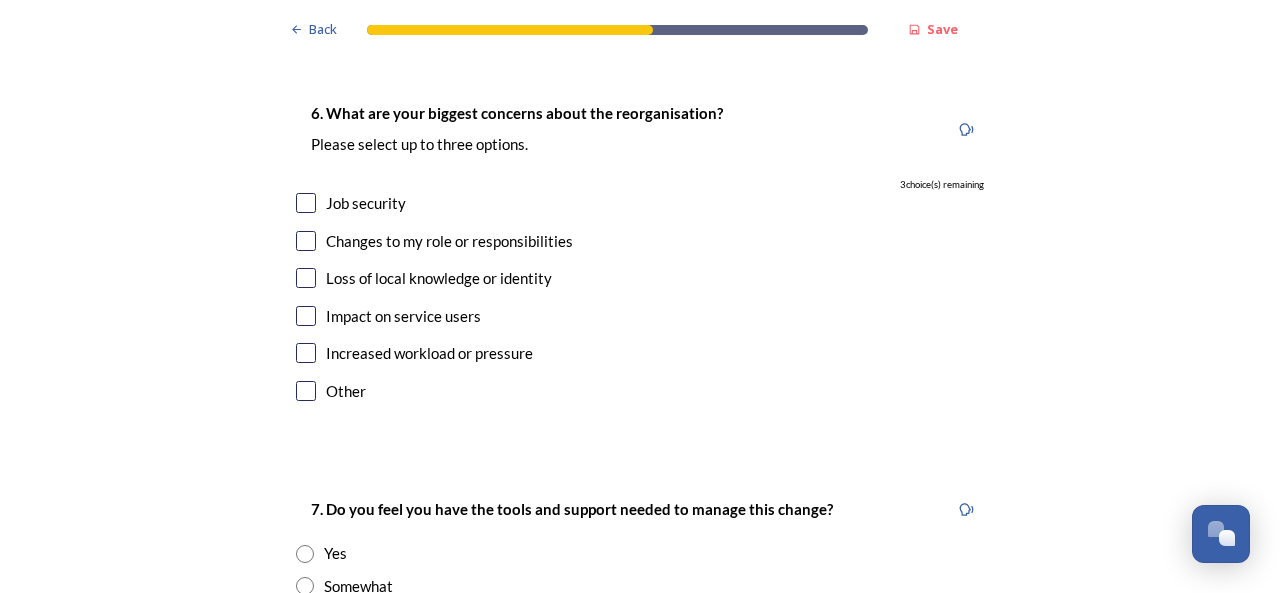 click at bounding box center [306, 203] 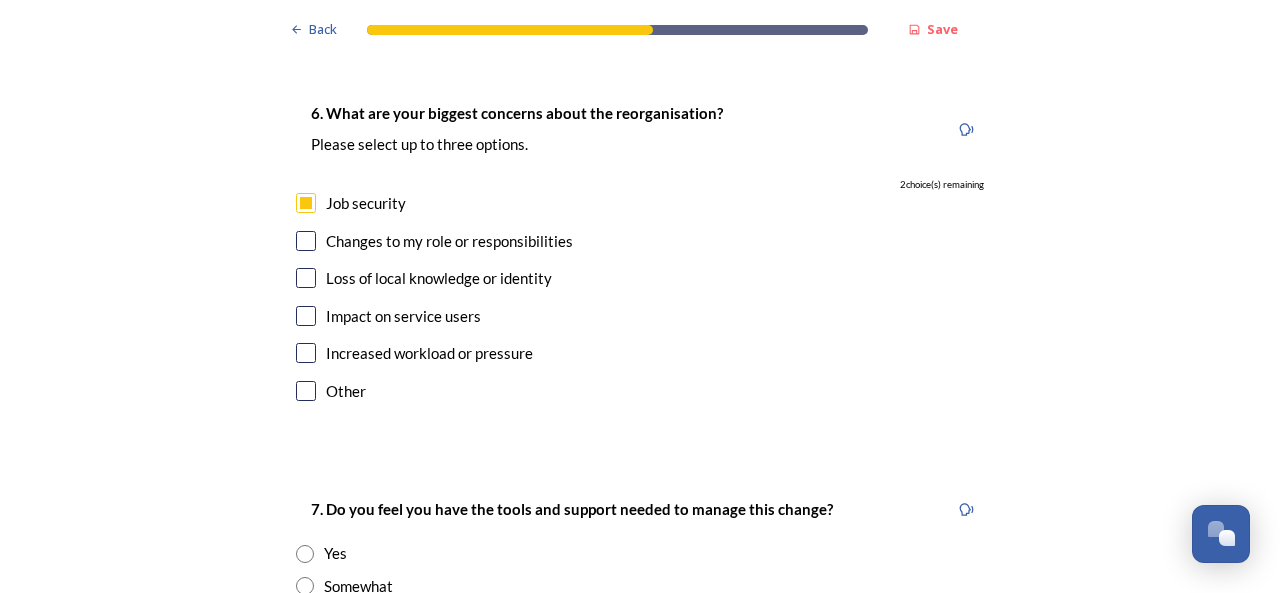 click at bounding box center (306, 241) 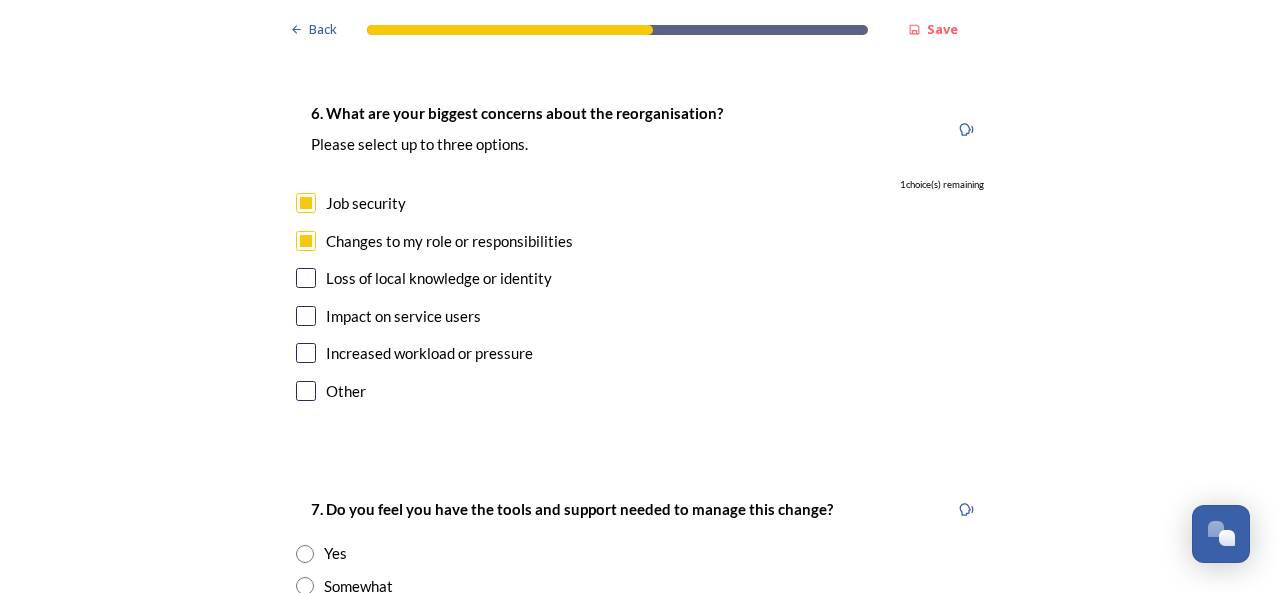 click at bounding box center (306, 278) 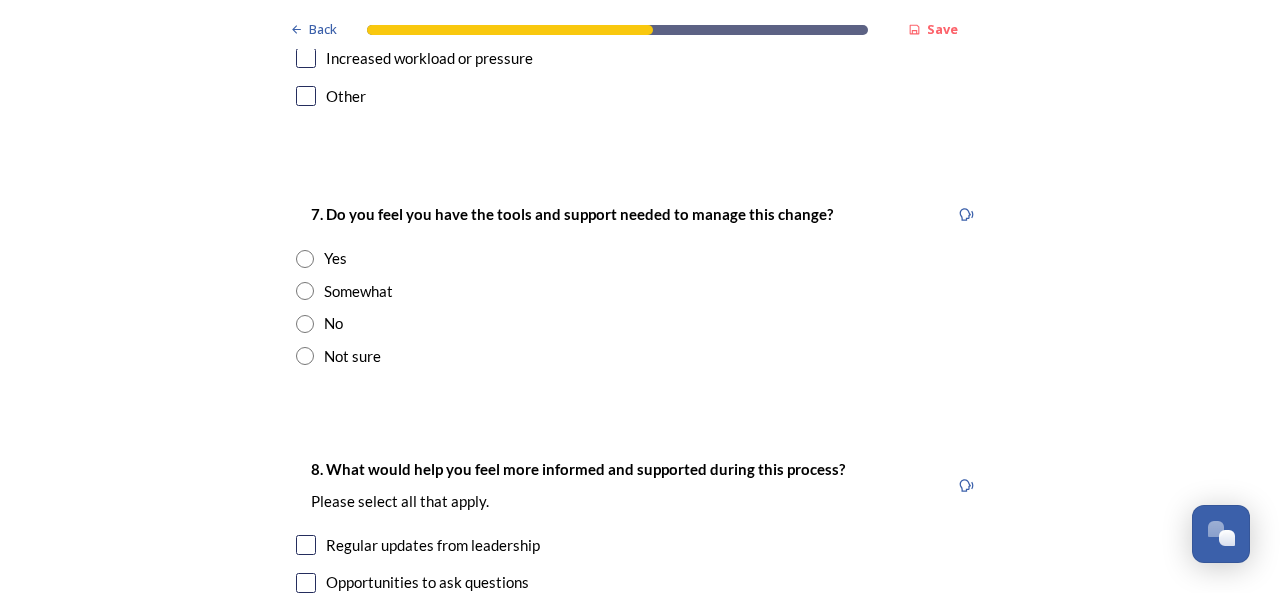 scroll, scrollTop: 4146, scrollLeft: 0, axis: vertical 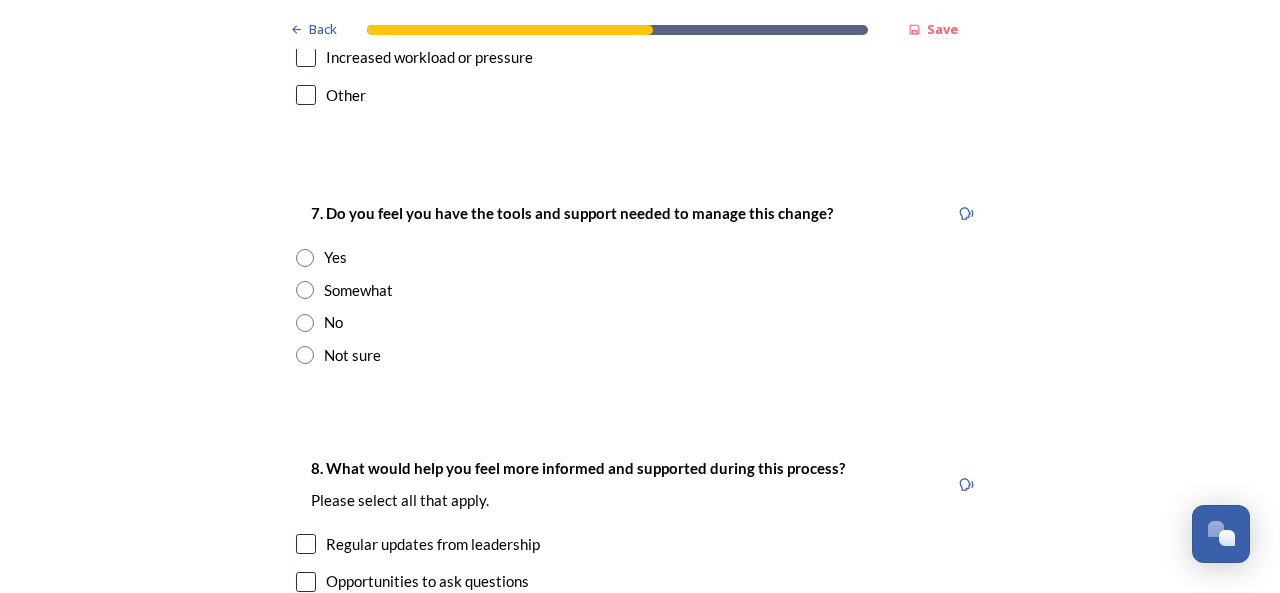 click at bounding box center [305, 323] 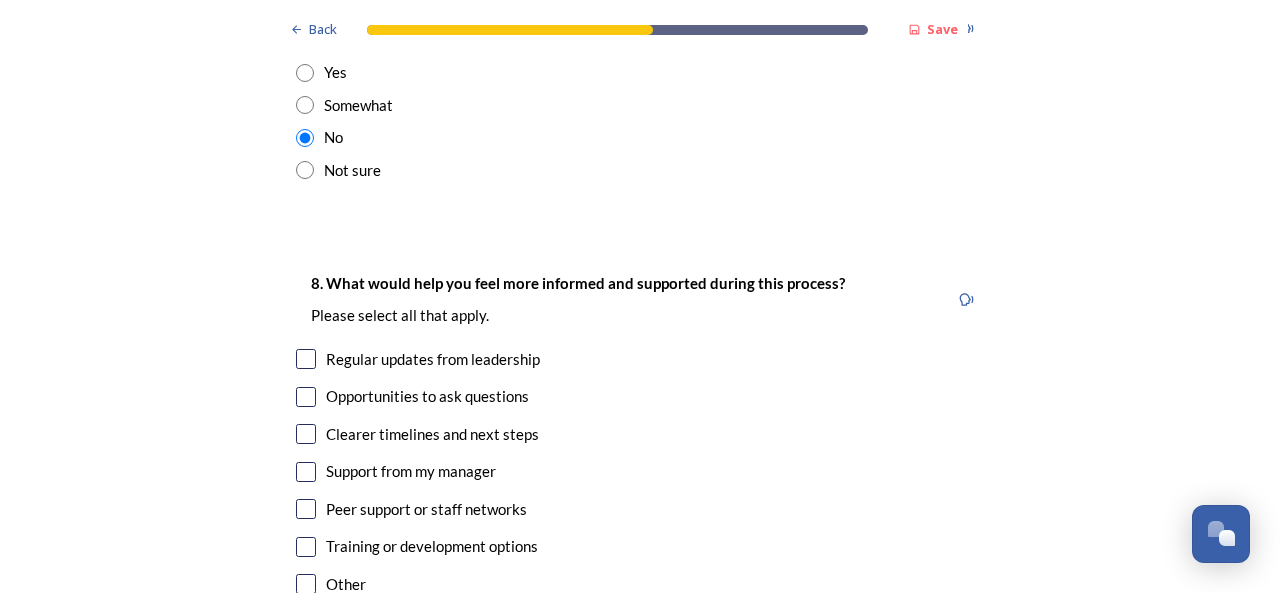 scroll, scrollTop: 4330, scrollLeft: 0, axis: vertical 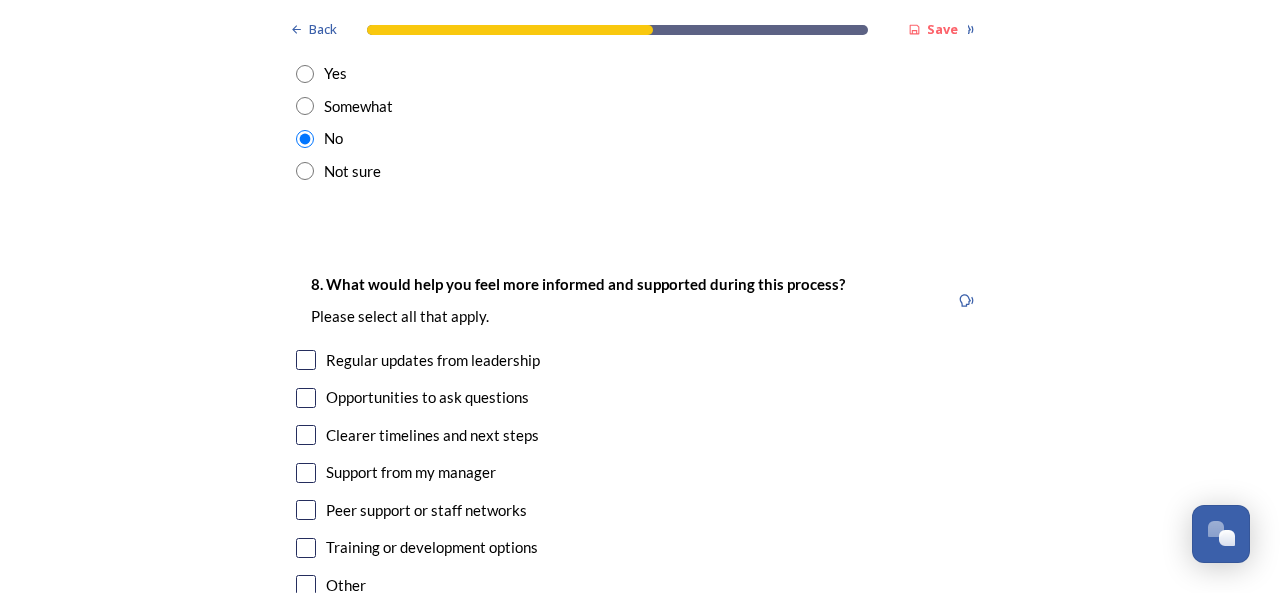 click at bounding box center [305, 106] 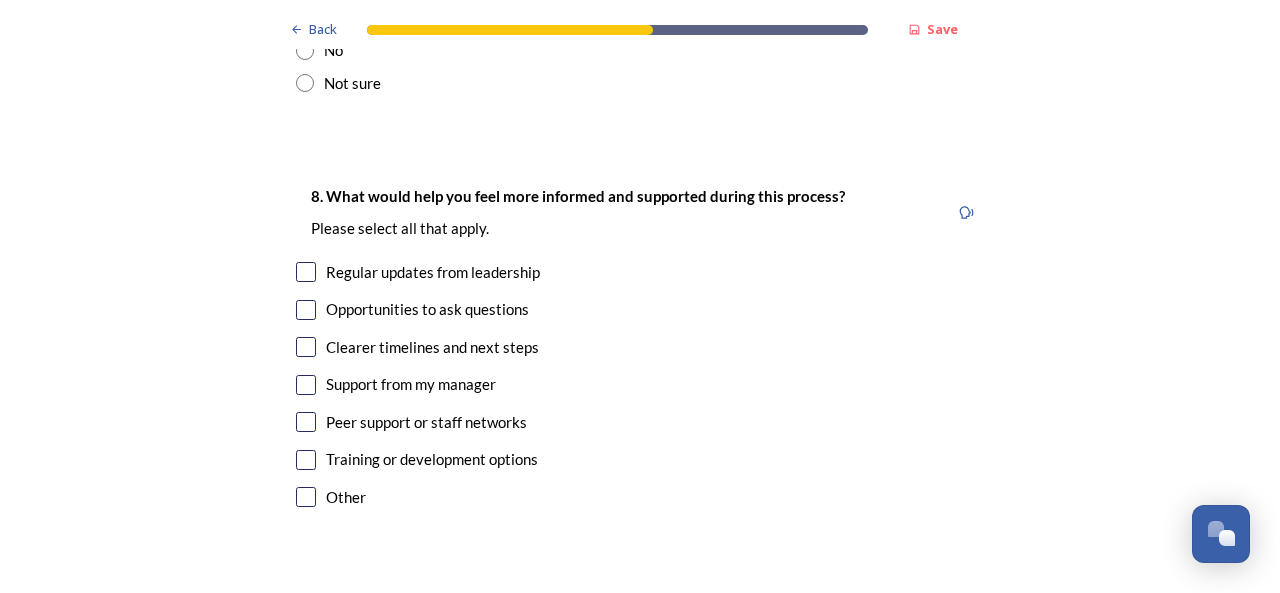 scroll, scrollTop: 4424, scrollLeft: 0, axis: vertical 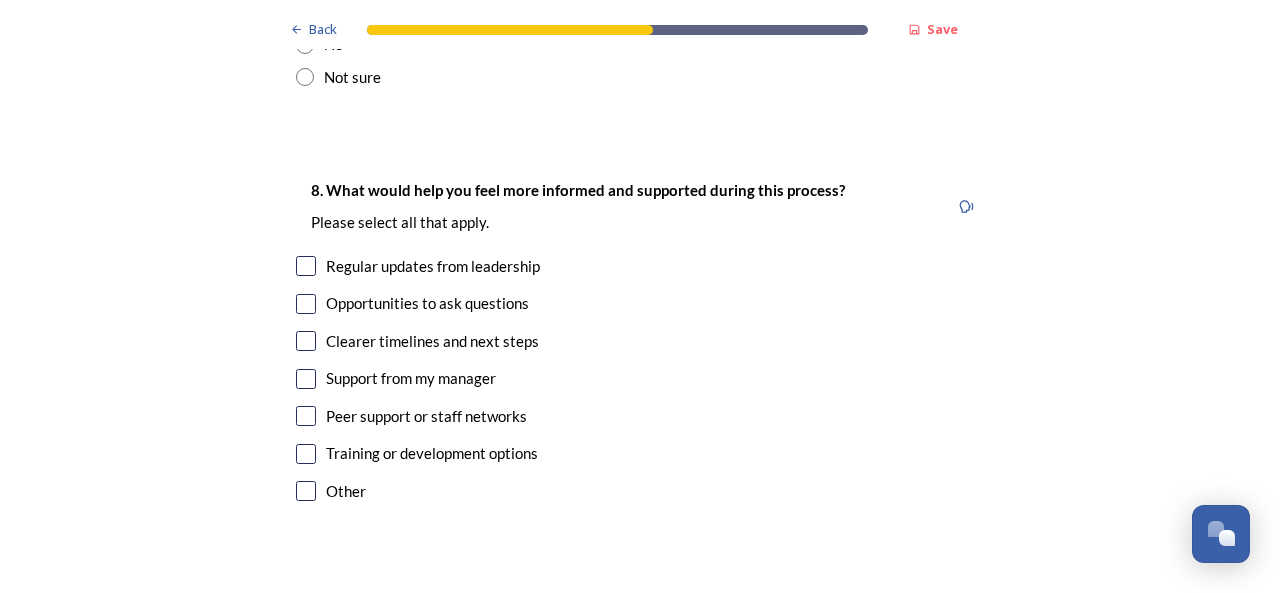 click at bounding box center [306, 266] 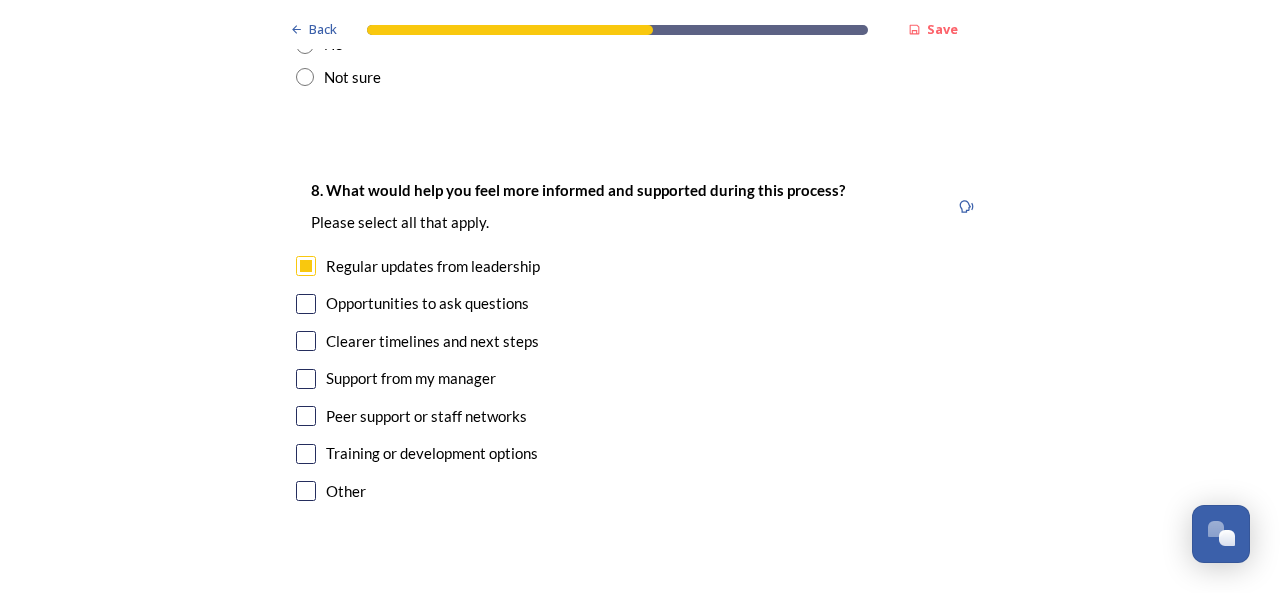 click at bounding box center (306, 341) 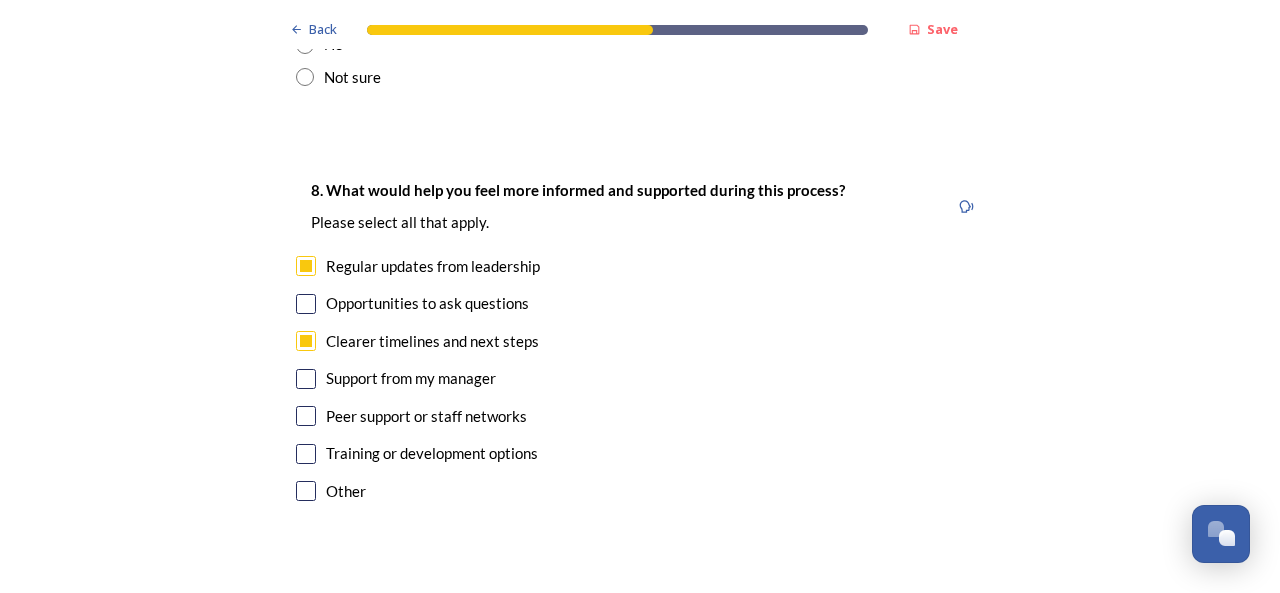 click at bounding box center (306, 304) 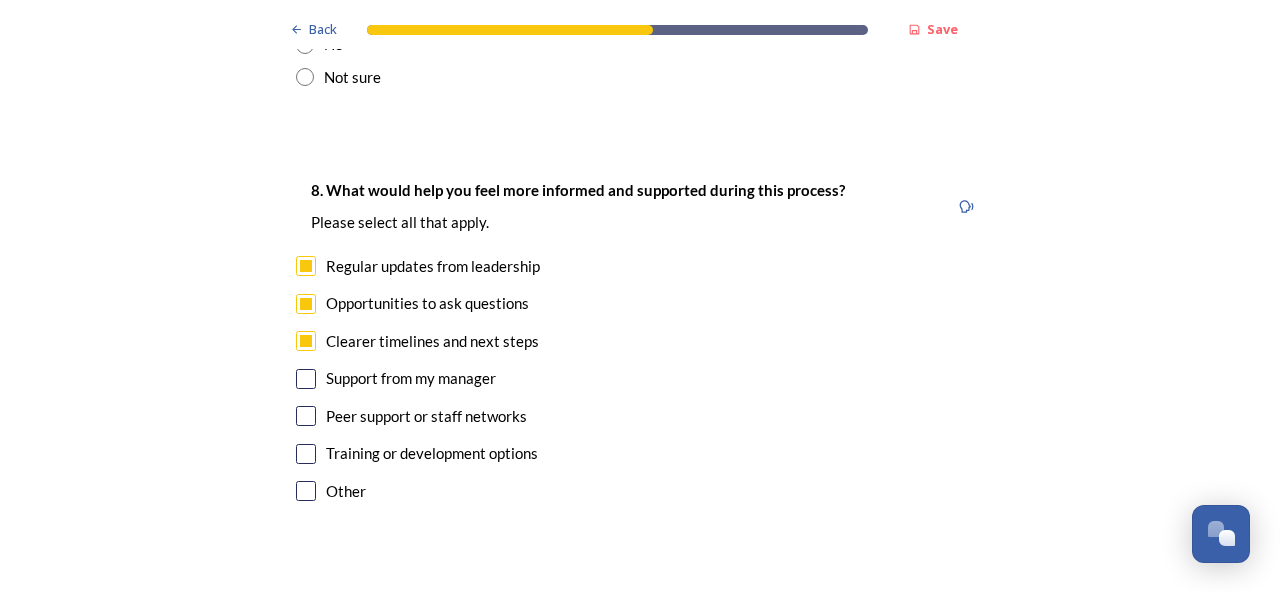 click at bounding box center [306, 454] 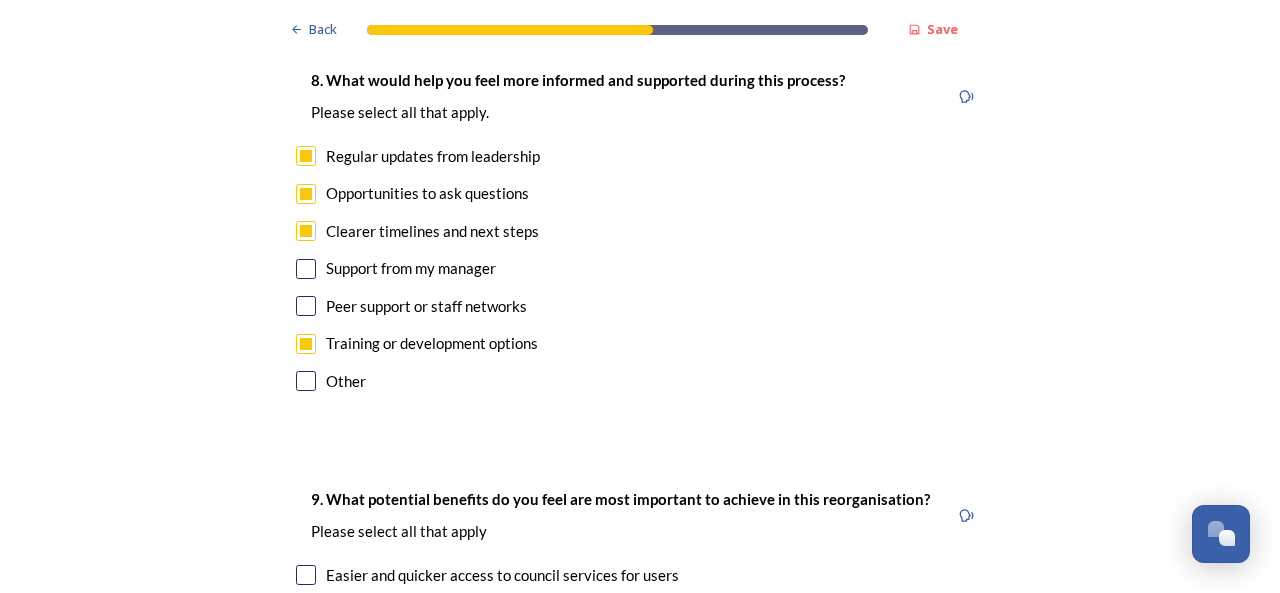 scroll, scrollTop: 4540, scrollLeft: 0, axis: vertical 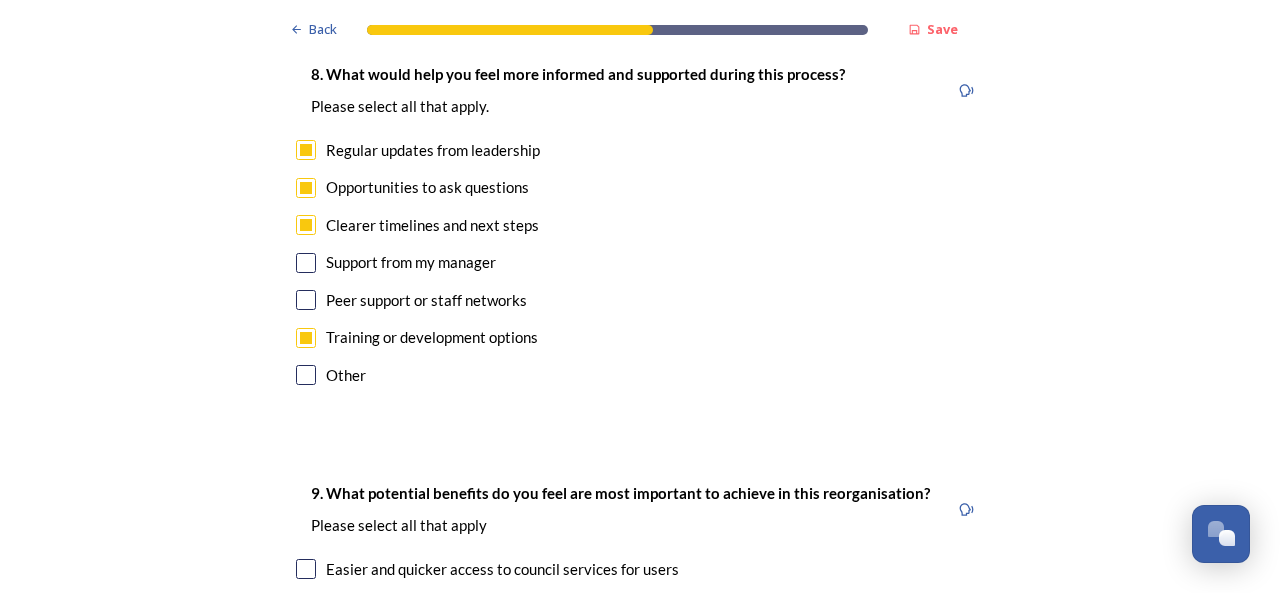 click at bounding box center (306, 263) 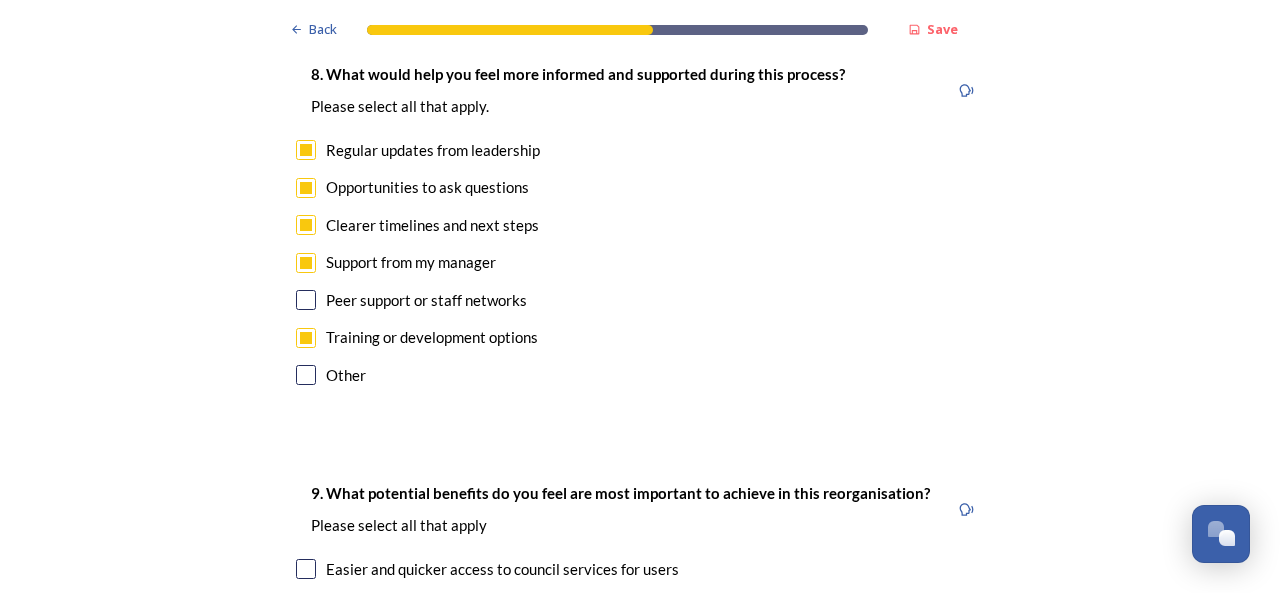 click at bounding box center [306, 300] 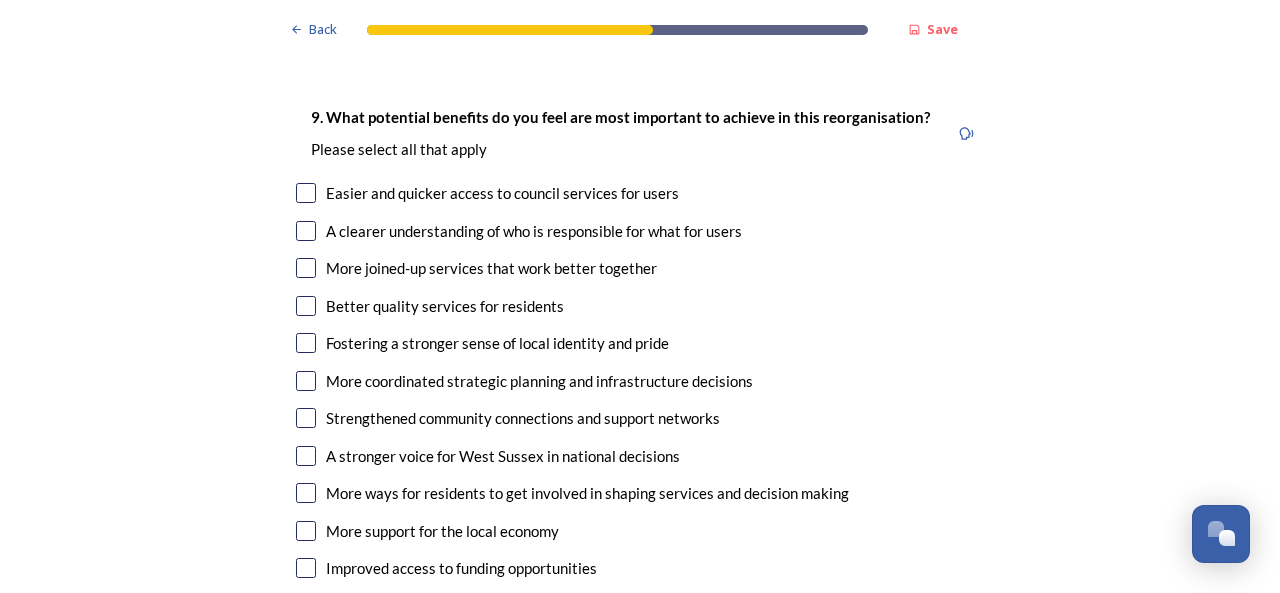scroll, scrollTop: 4917, scrollLeft: 0, axis: vertical 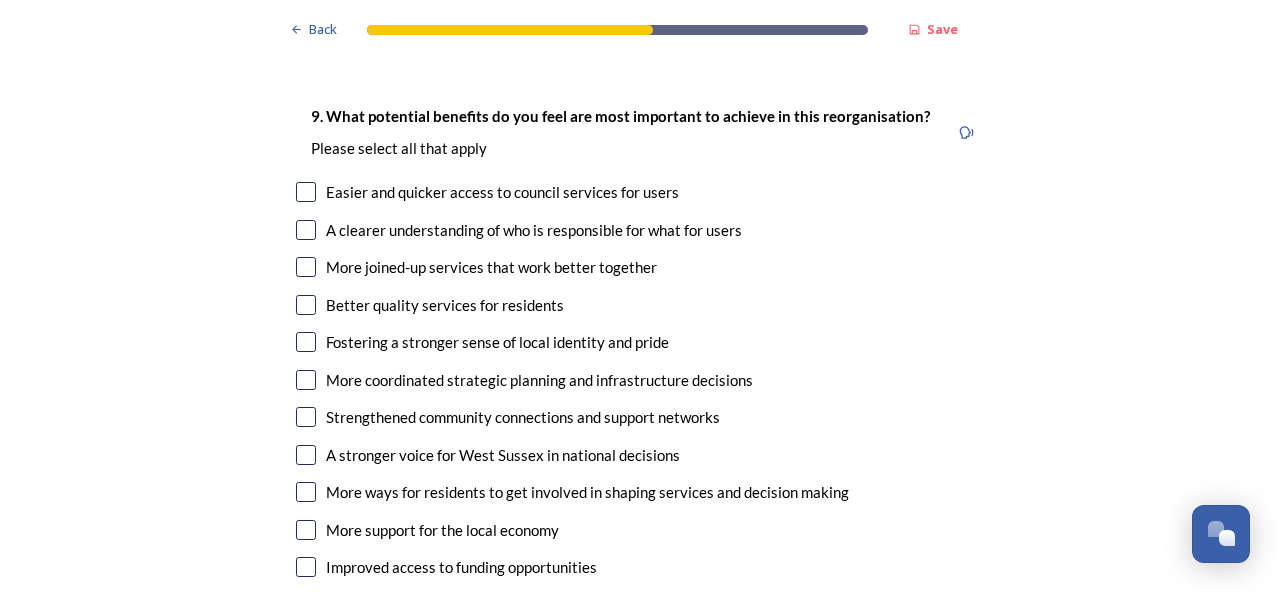 click at bounding box center (306, 192) 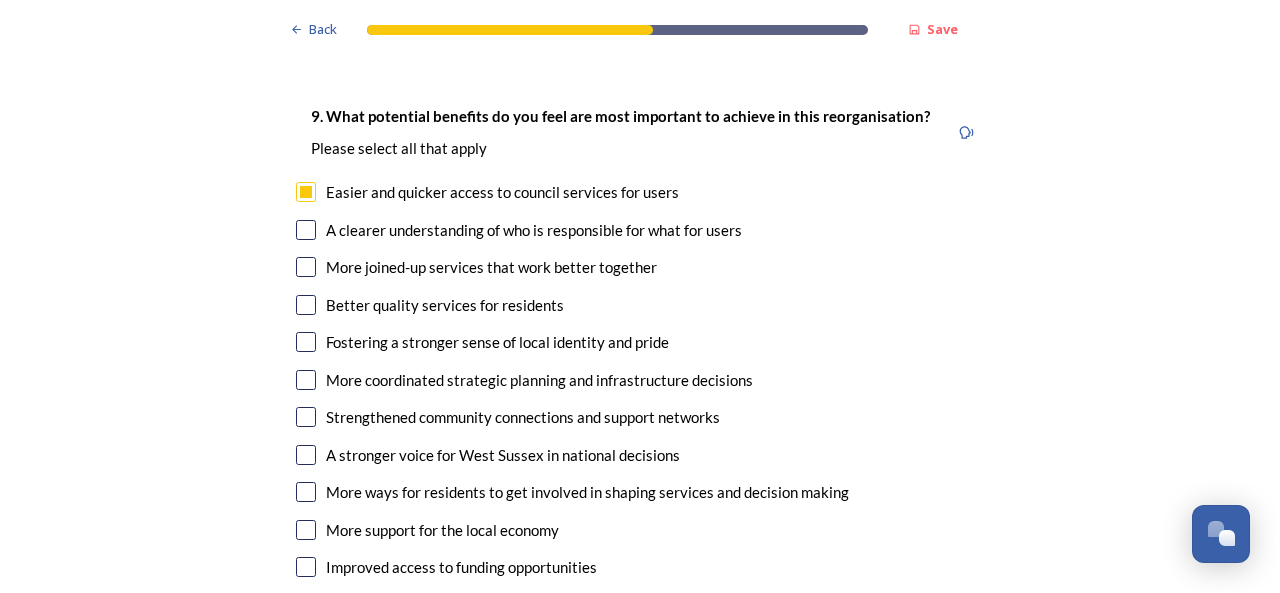 click at bounding box center (306, 267) 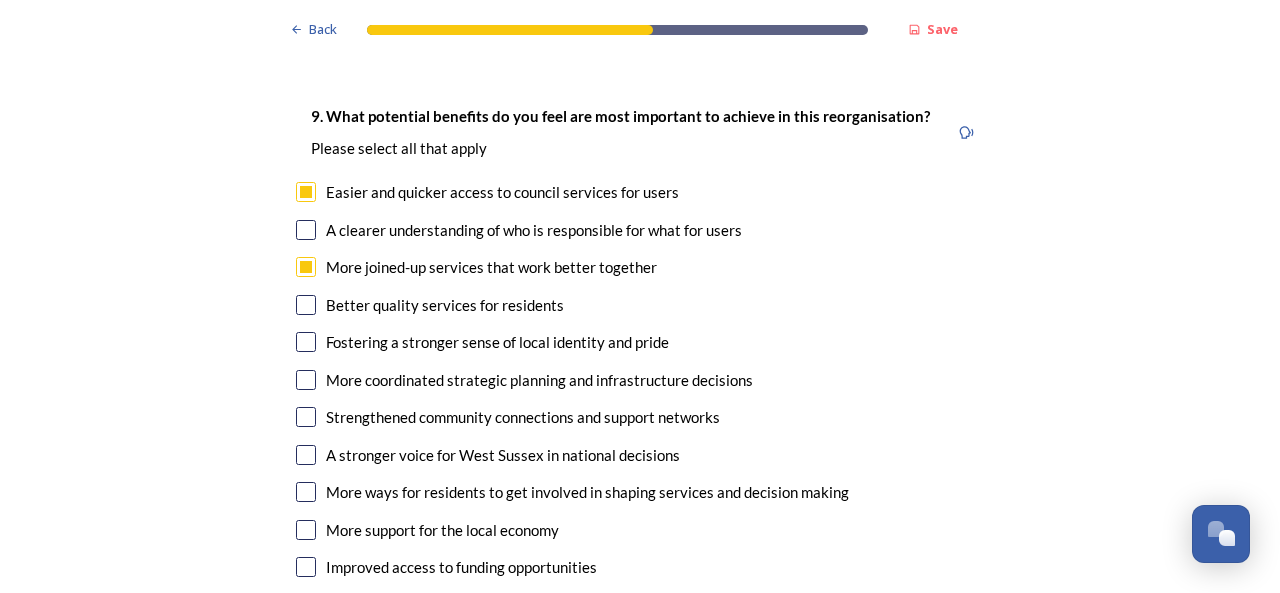 click at bounding box center (306, 305) 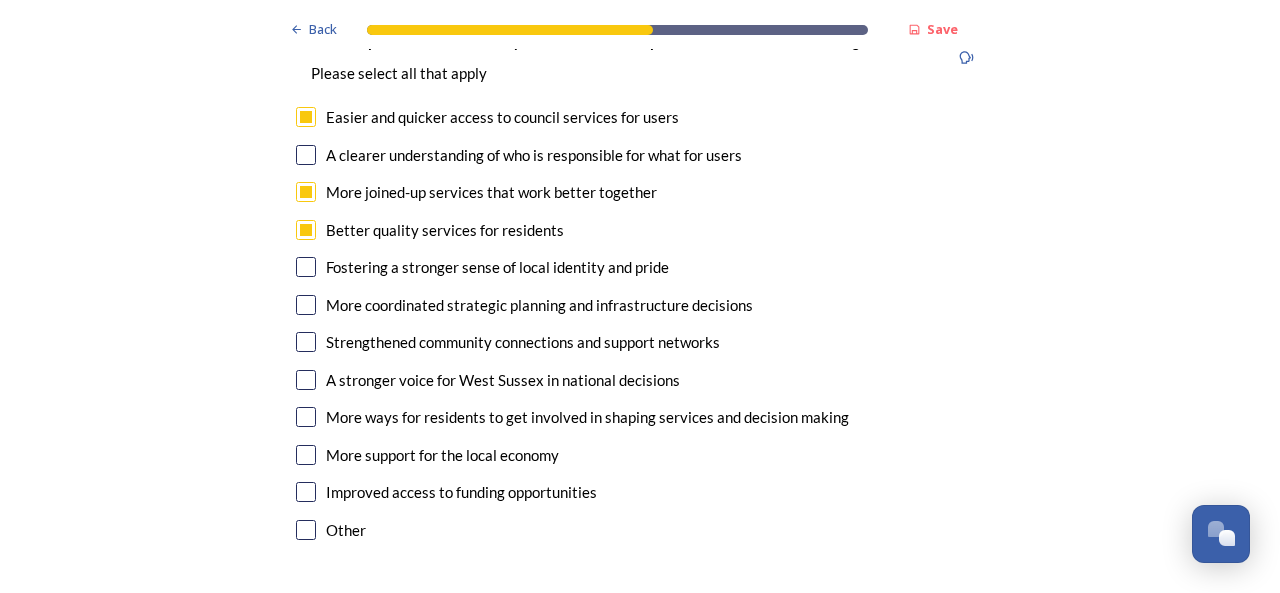 scroll, scrollTop: 5019, scrollLeft: 0, axis: vertical 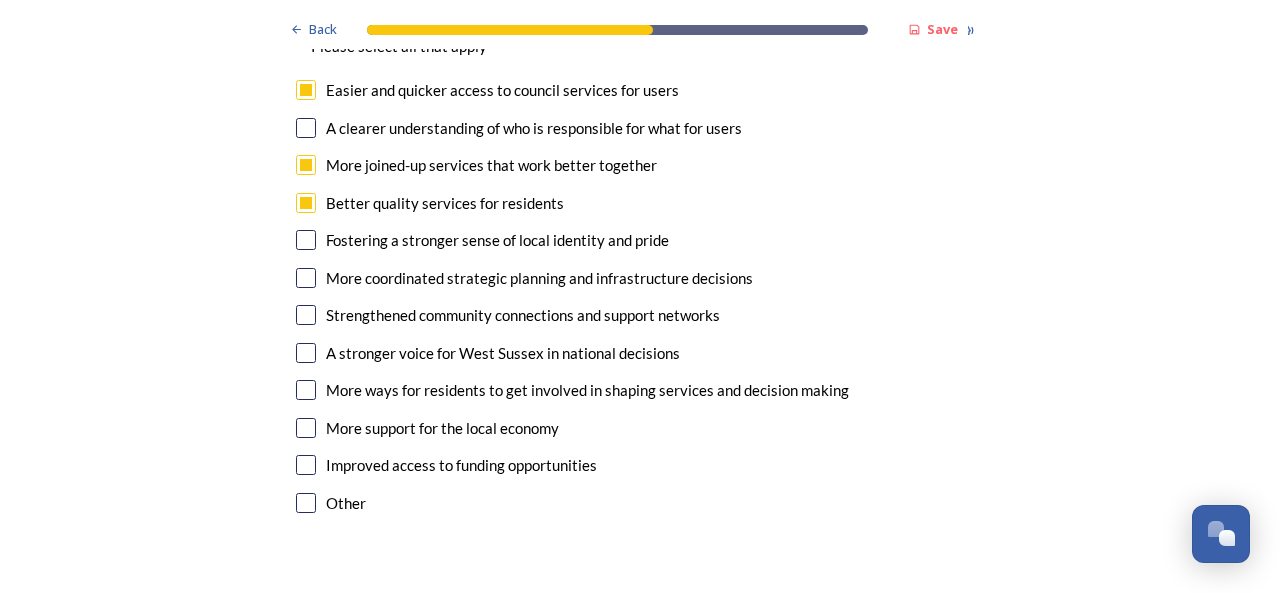 click at bounding box center (306, 240) 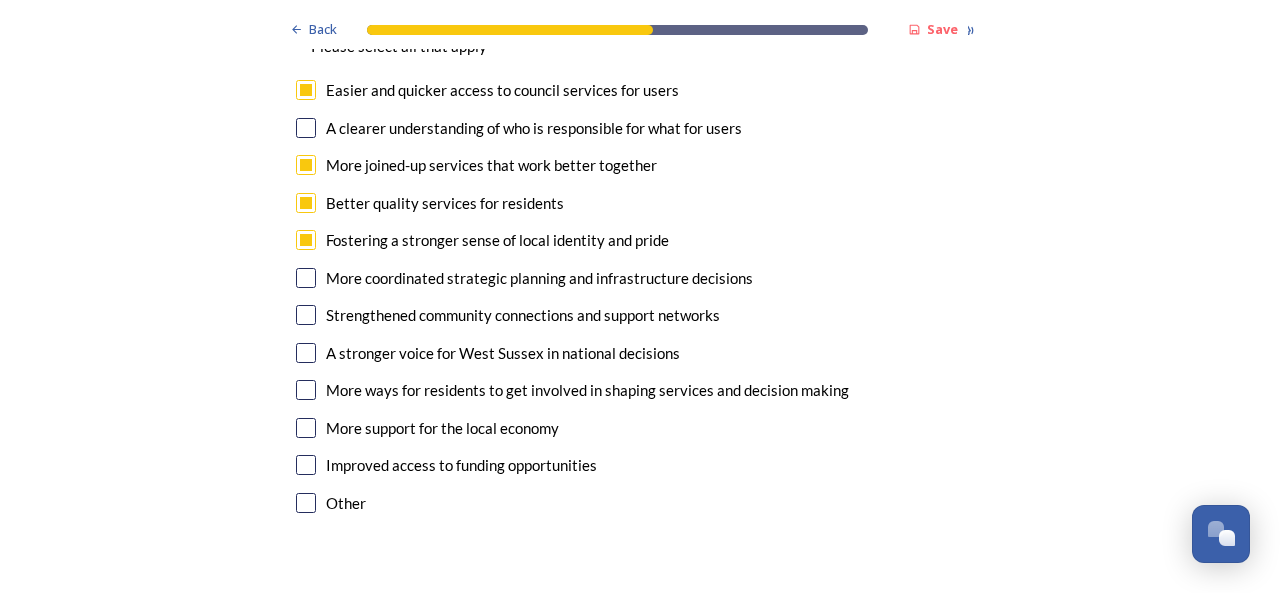 click at bounding box center [306, 278] 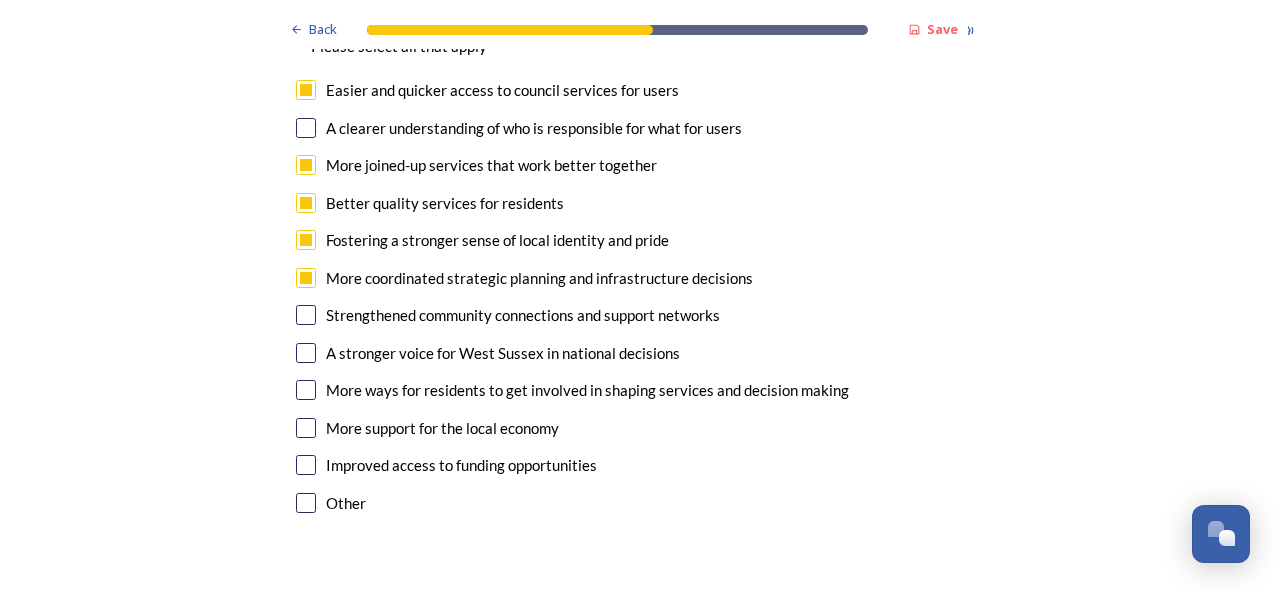 click at bounding box center [306, 315] 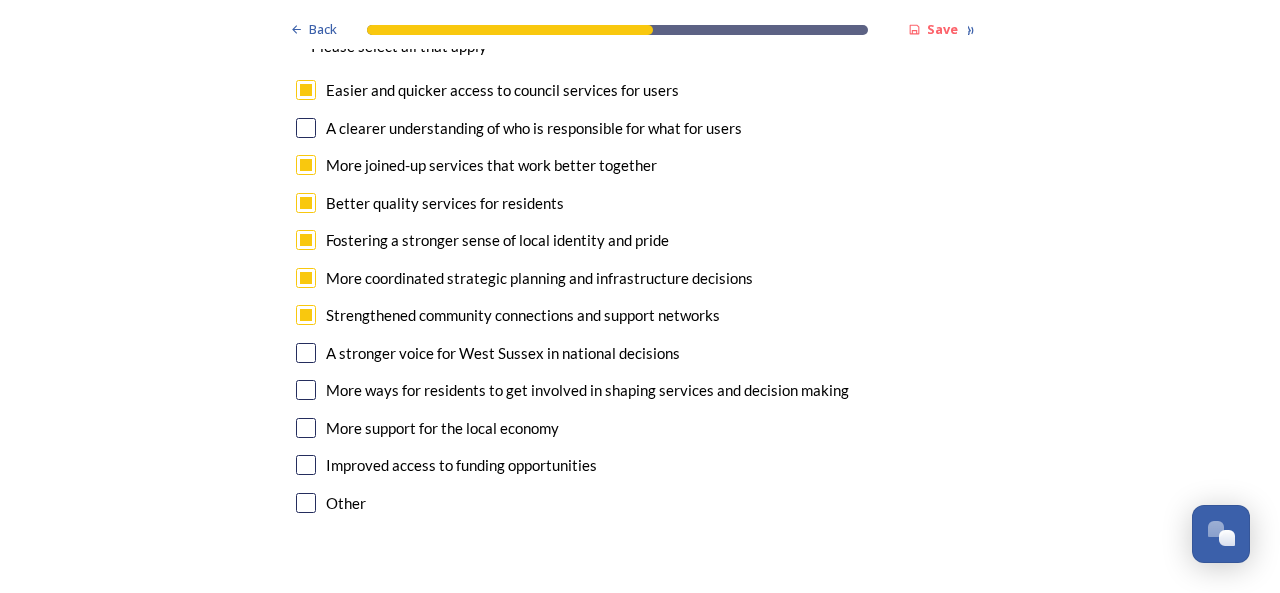 click at bounding box center [306, 353] 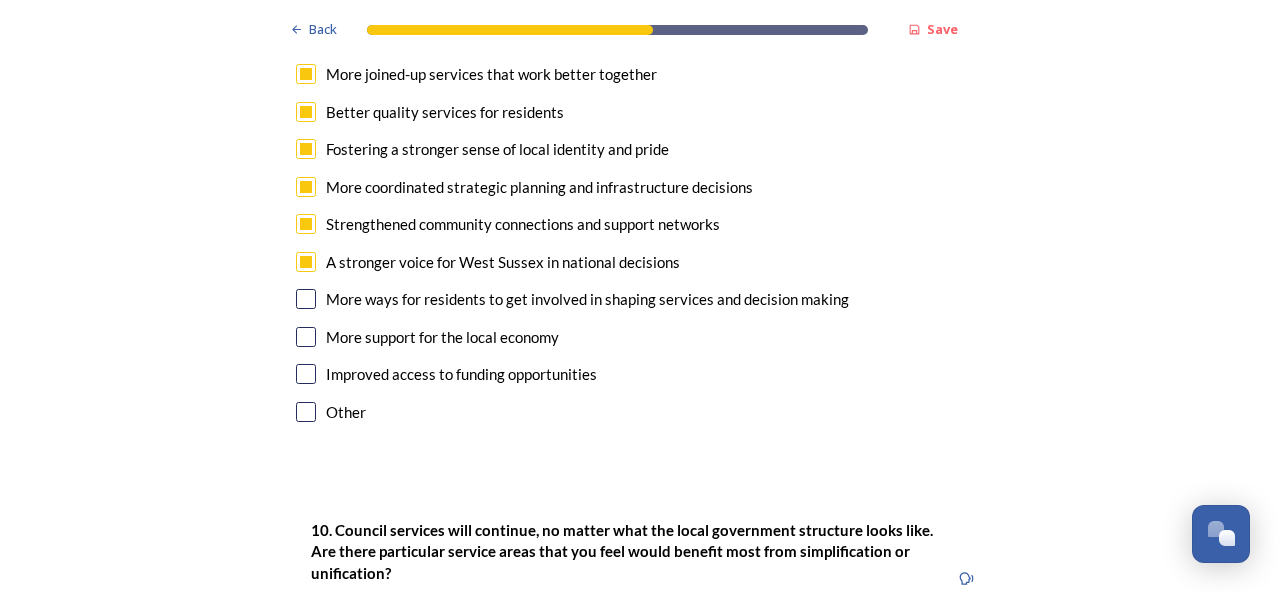 scroll, scrollTop: 5109, scrollLeft: 0, axis: vertical 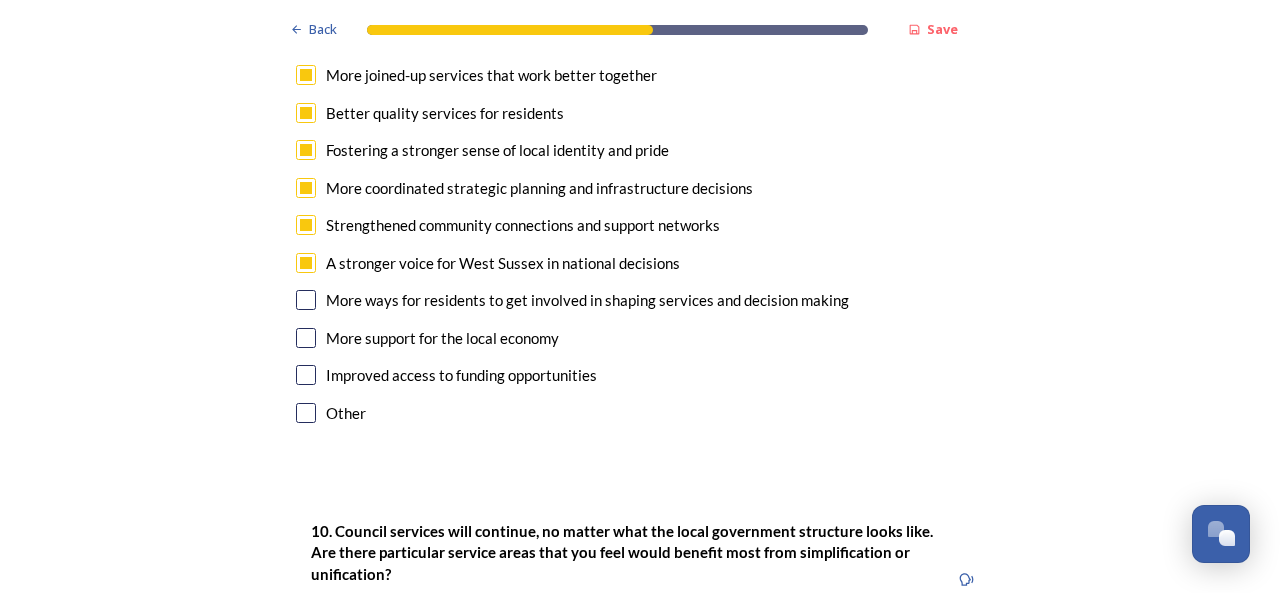 click at bounding box center (306, 300) 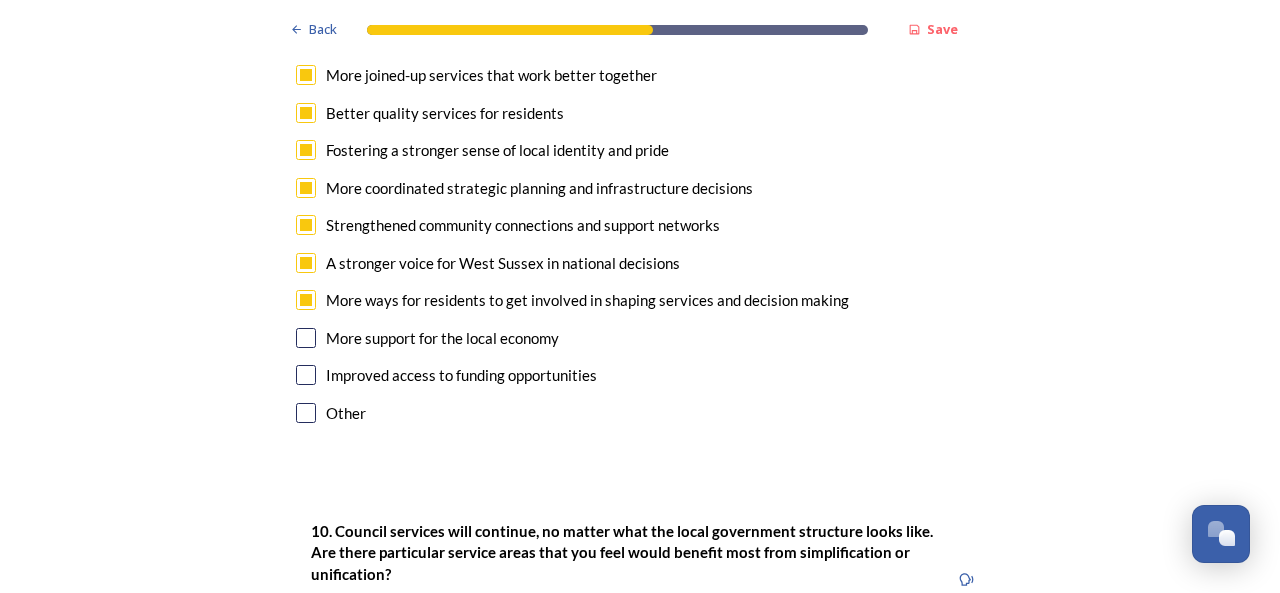 click at bounding box center (306, 338) 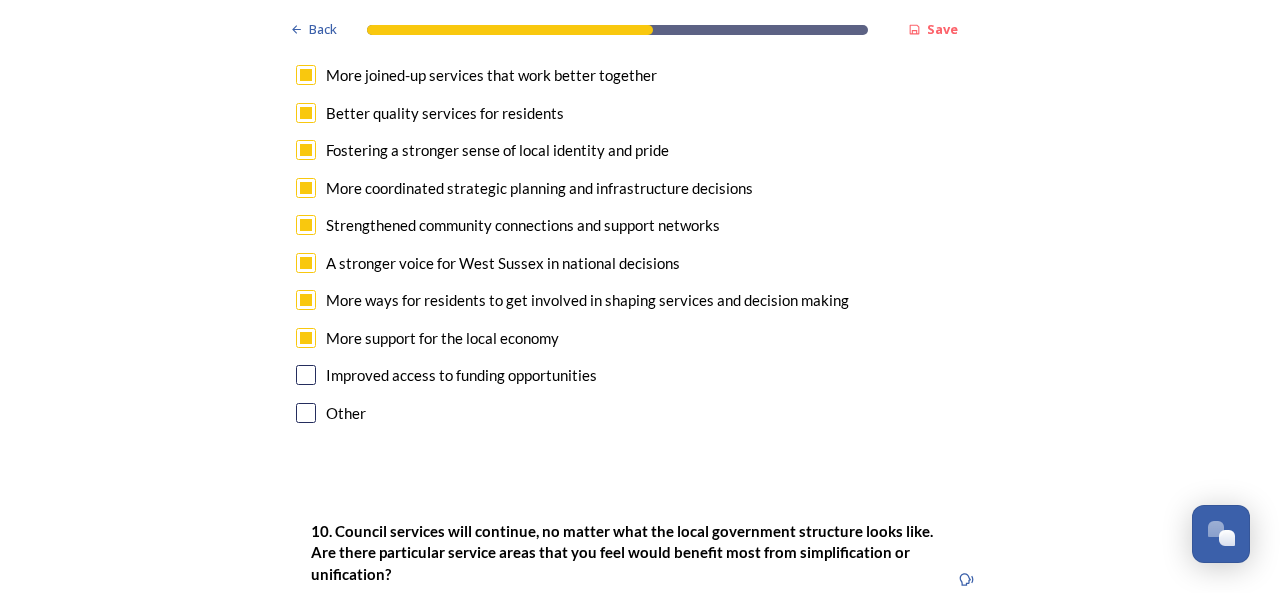 click at bounding box center [306, 375] 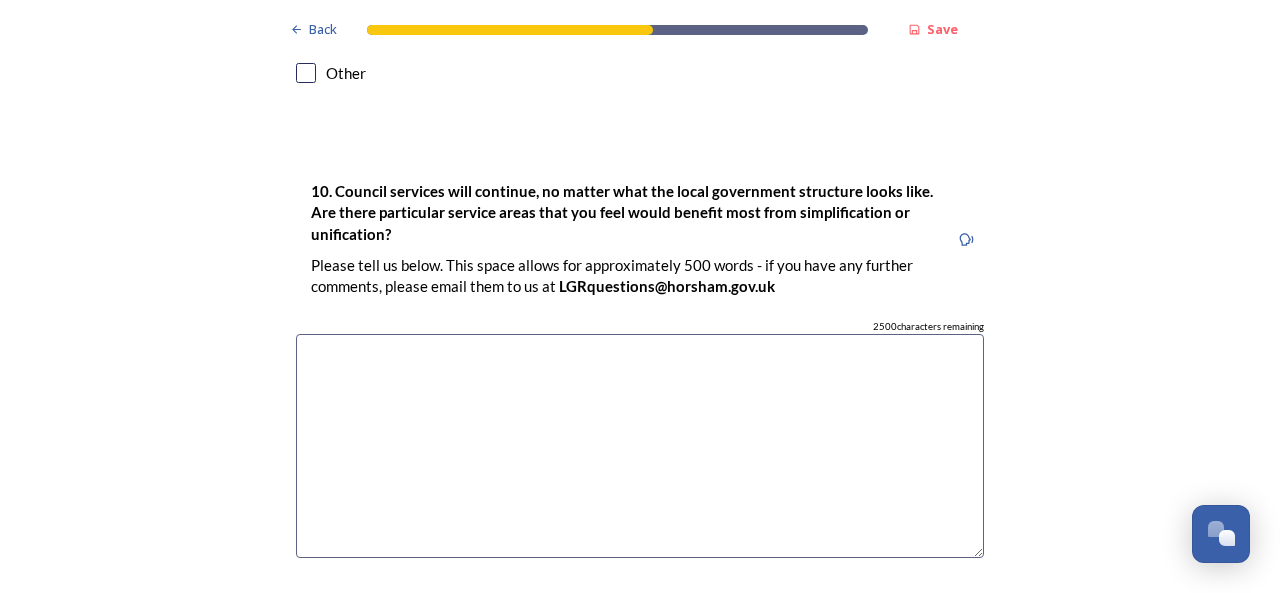 scroll, scrollTop: 5449, scrollLeft: 0, axis: vertical 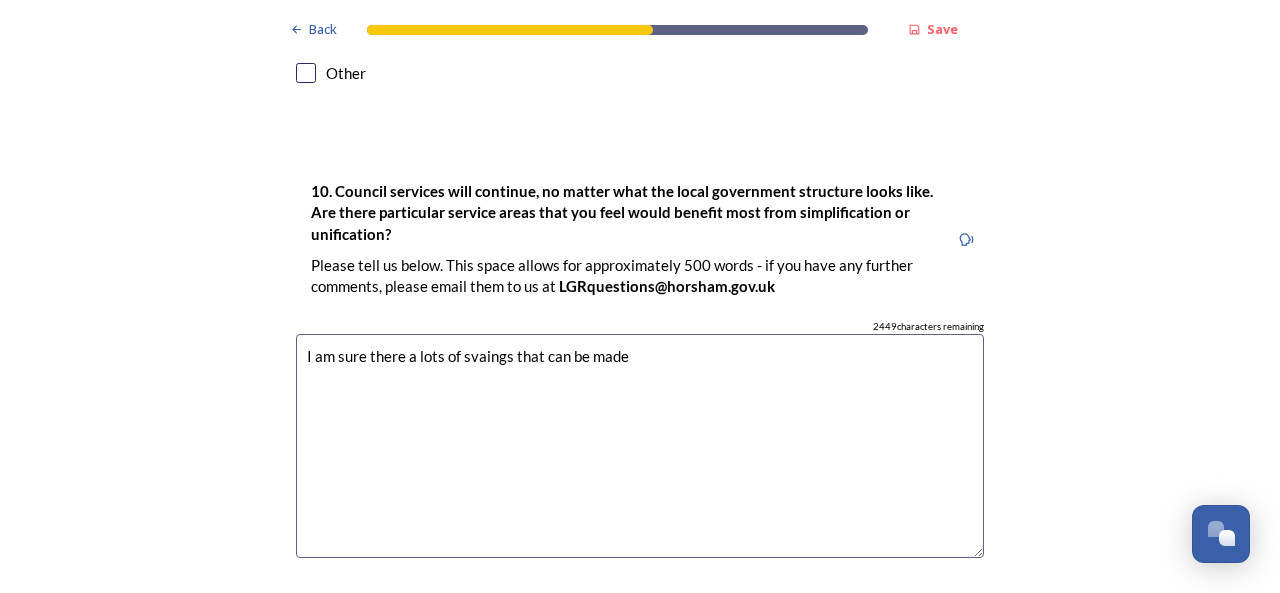 click on "I am sure there a lots of svaings that can be made" at bounding box center (640, 446) 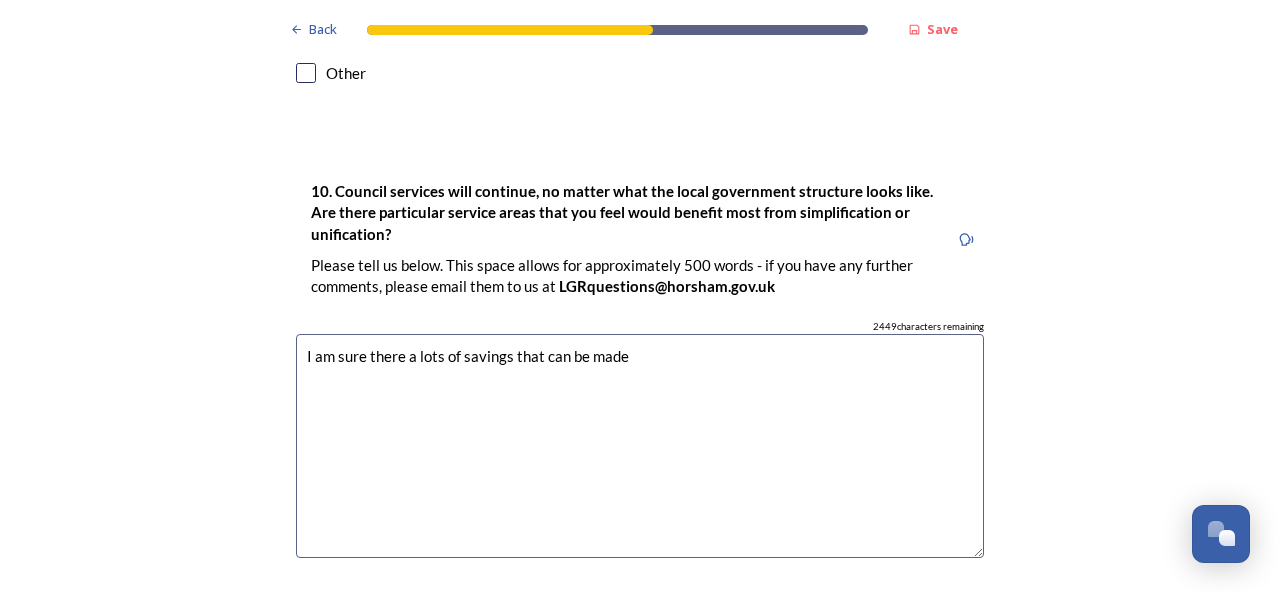click on "I am sure there a lots of savings that can be made" at bounding box center [640, 446] 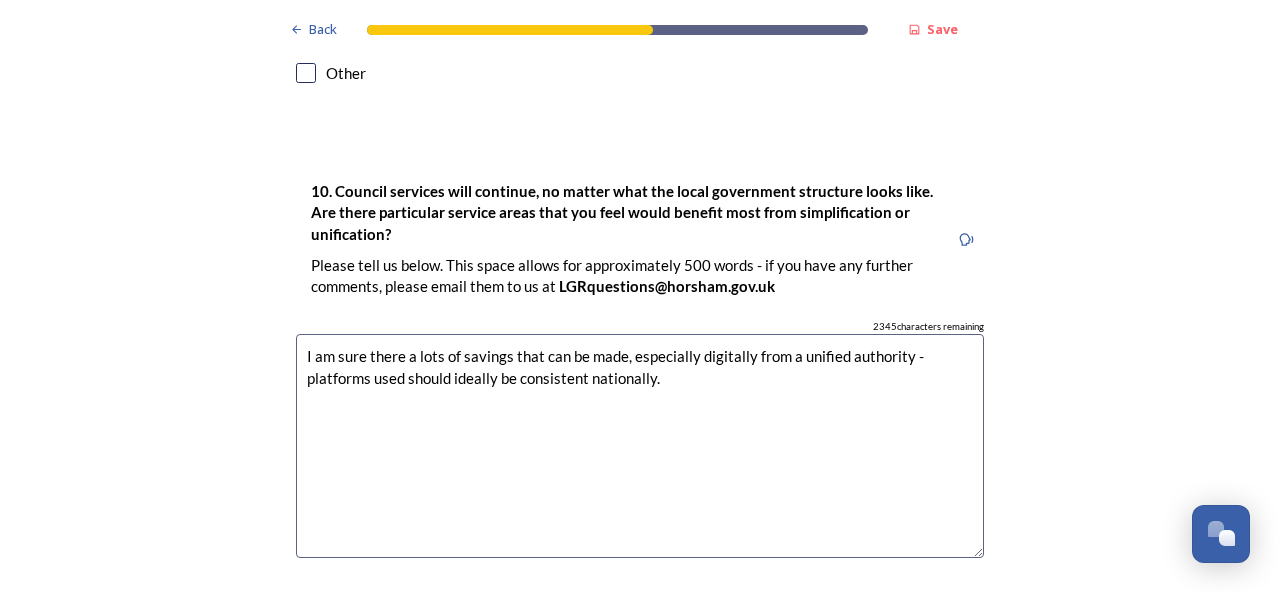 click on "I am sure there a lots of savings that can be made, especially digitally from a unified authority - platforms used should ideally be consistent nationally." at bounding box center (640, 446) 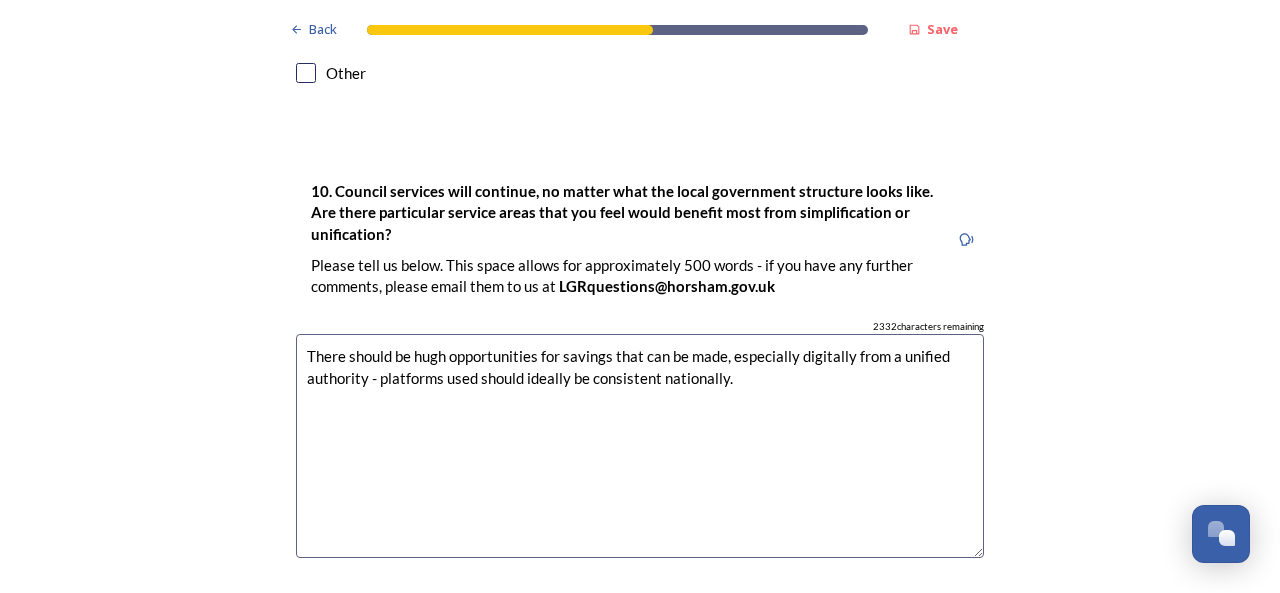 click on "There should be hugh opportunities for savings that can be made, especially digitally from a unified authority - platforms used should ideally be consistent nationally." at bounding box center (640, 446) 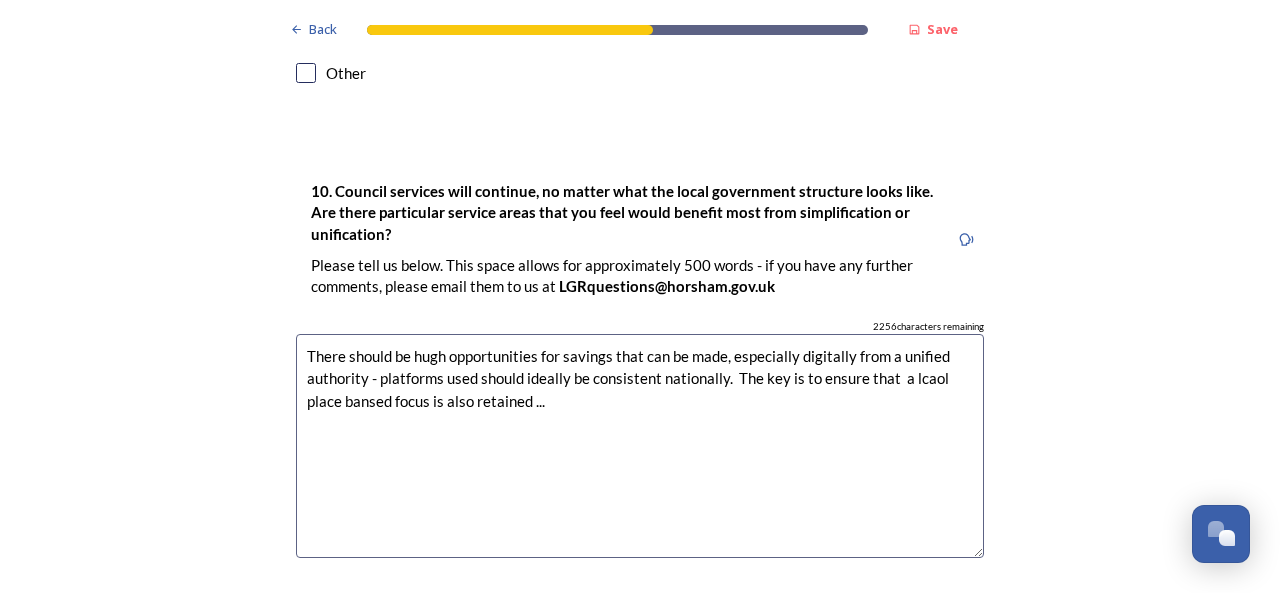click on "There should be hugh opportunities for savings that can be made, especially digitally from a unified authority - platforms used should ideally be consistent nationally.  The key is to ensure that  a lcaol place bansed focus is also retained ..." at bounding box center (640, 446) 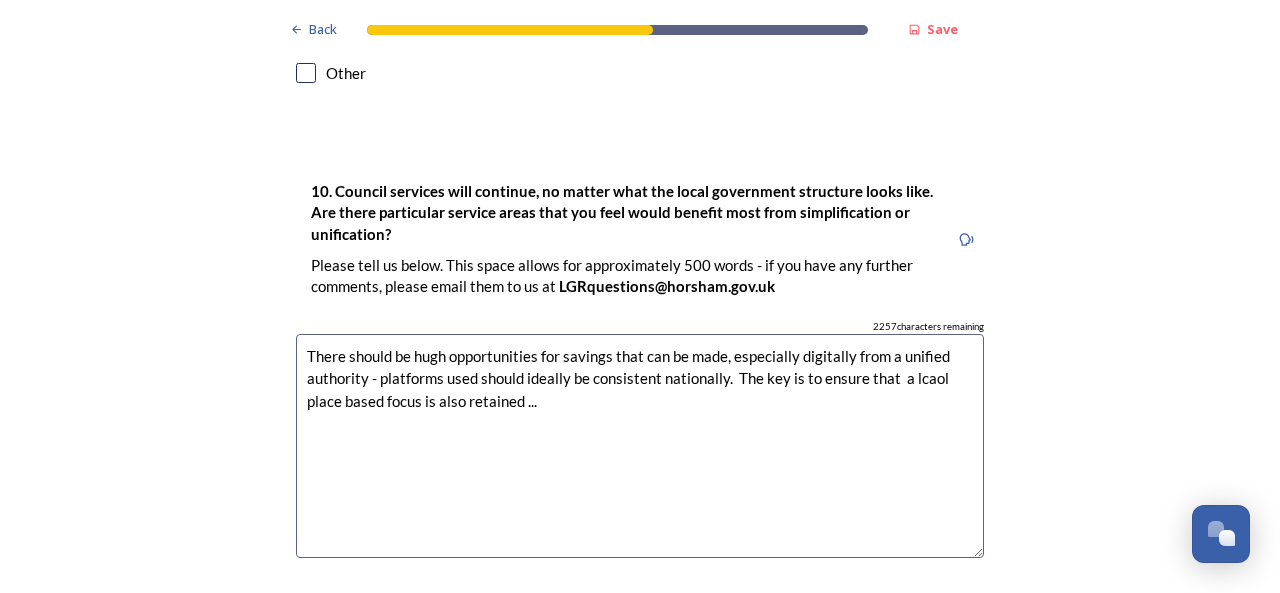 click on "There should be hugh opportunities for savings that can be made, especially digitally from a unified authority - platforms used should ideally be consistent nationally.  The key is to ensure that  a lcaol place based focus is also retained ..." at bounding box center (640, 446) 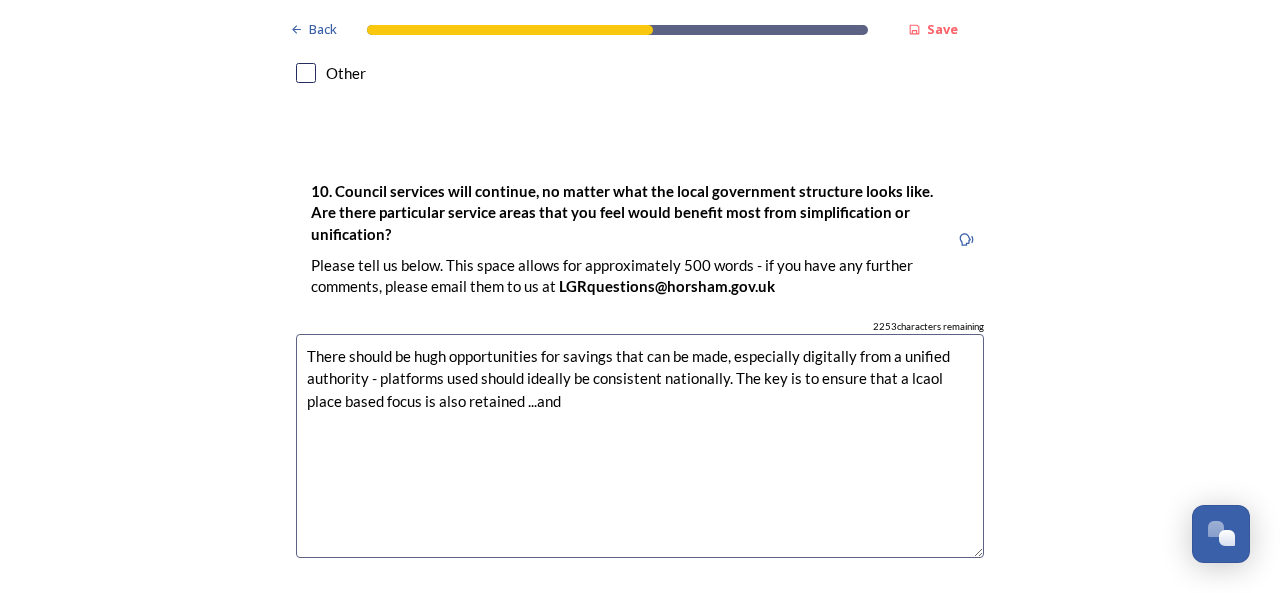 click on "There should be hugh opportunities for savings that can be made, especially digitally from a unified authority - platforms used should ideally be consistent nationally. The key is to ensure that a lcaol place based focus is also retained ...and" at bounding box center (640, 446) 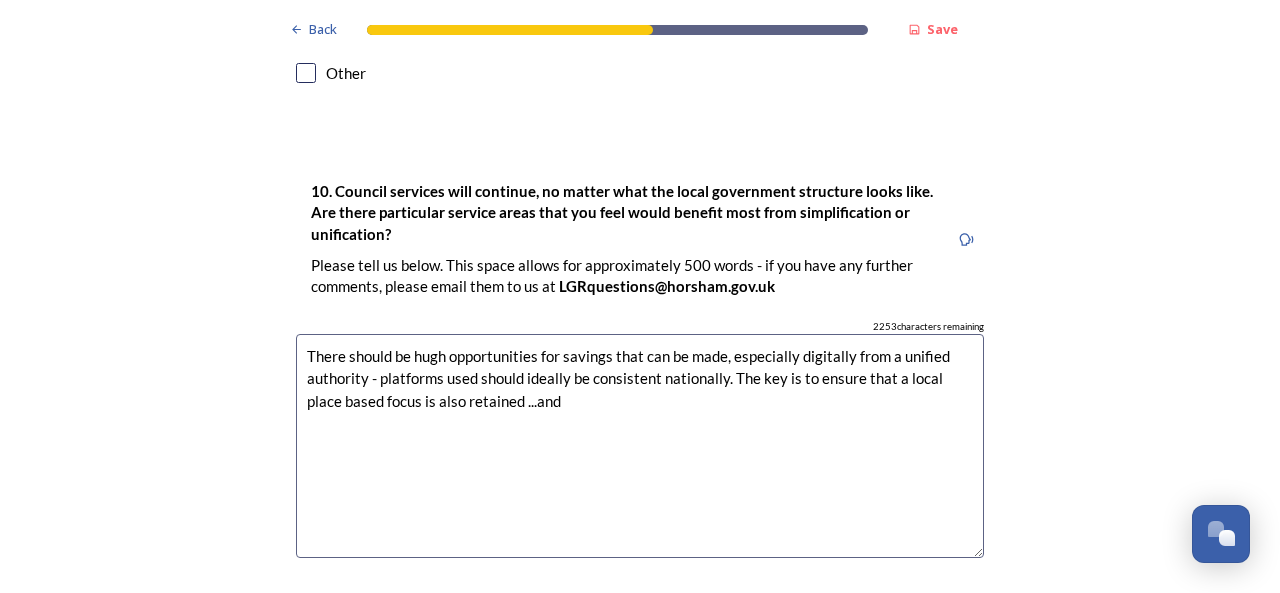 click on "There should be hugh opportunities for savings that can be made, especially digitally from a unified authority - platforms used should ideally be consistent nationally. The key is to ensure that a local place based focus is also retained ...and" at bounding box center [640, 446] 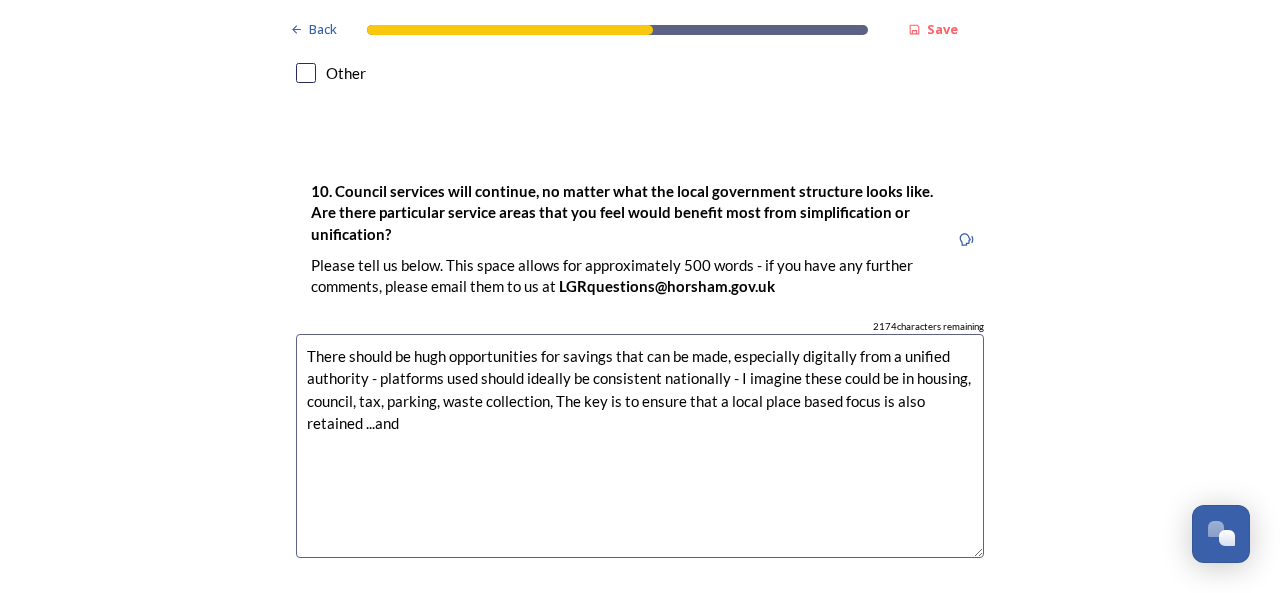 click on "There should be hugh opportunities for savings that can be made, especially digitally from a unified authority - platforms used should ideally be consistent nationally - I imagine these could be in housing, council, tax, parking, waste collection, The key is to ensure that a local place based focus is also retained ...and" at bounding box center (640, 446) 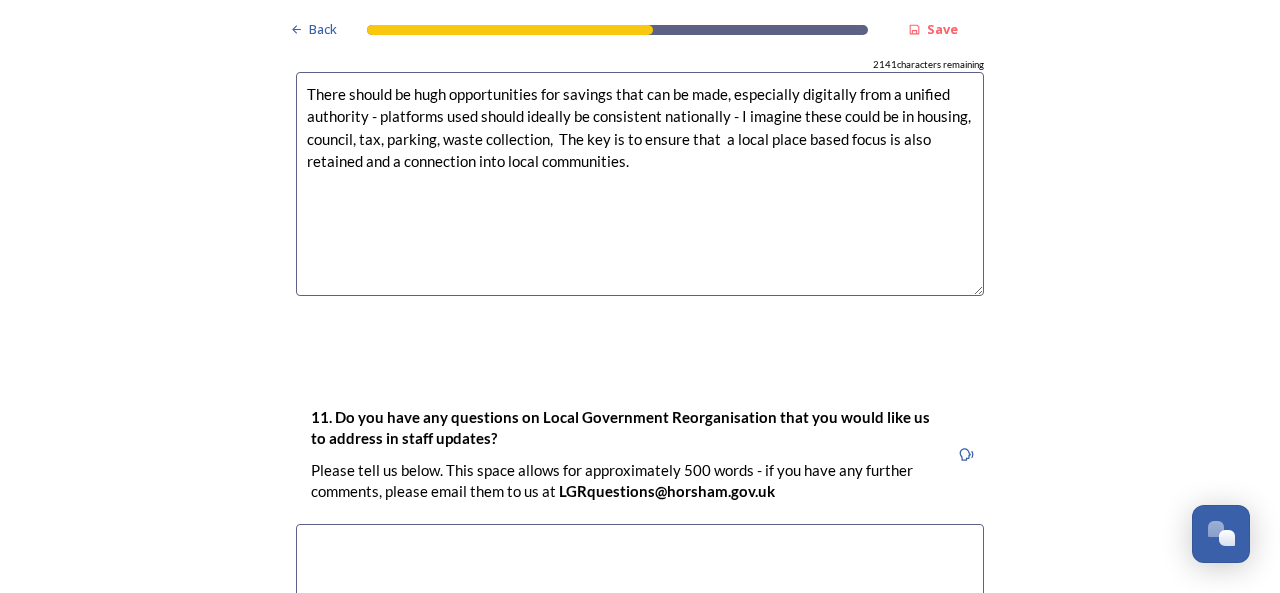 scroll, scrollTop: 5951, scrollLeft: 0, axis: vertical 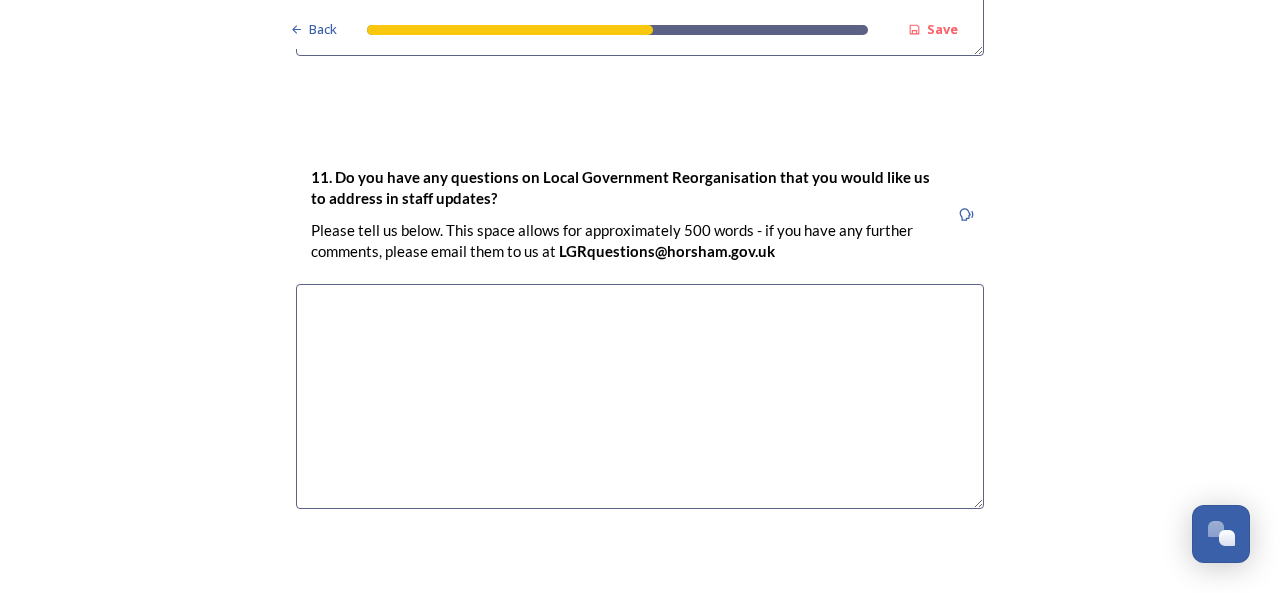 type on "There should be hugh opportunities for savings that can be made, especially digitally from a unified authority - platforms used should ideally be consistent nationally - I imagine these could be in housing, council, tax, parking, waste collection,  The key is to ensure that  a local place based focus is also retained and a connection into local communities." 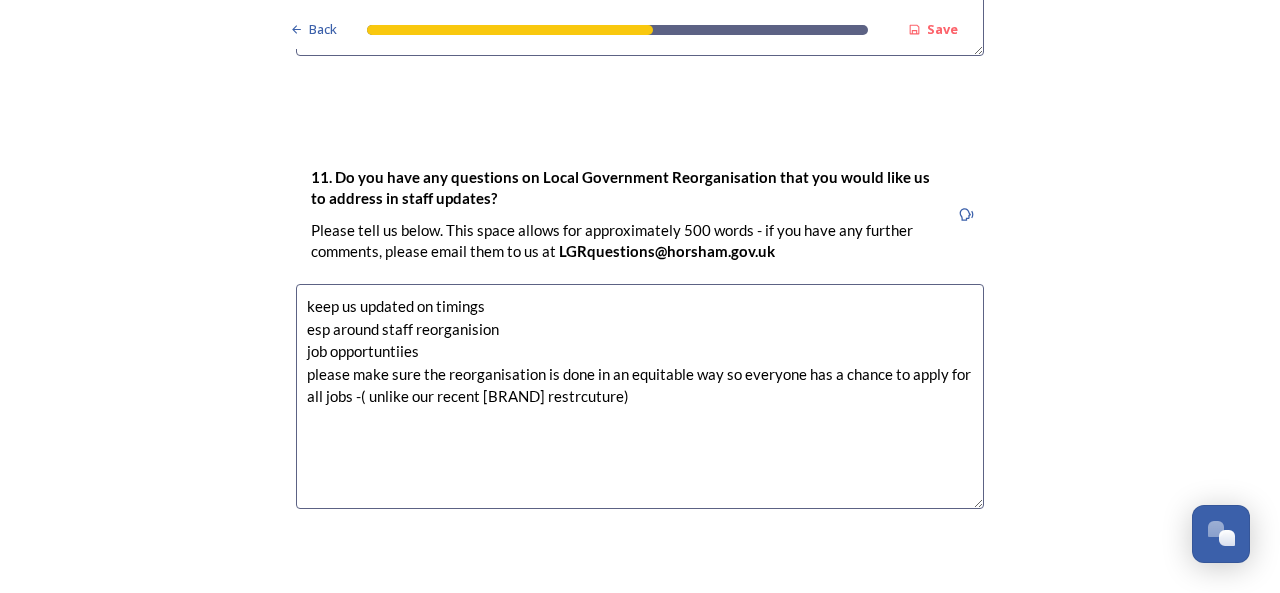 click on "keep us updated on timings
esp around staff reorganision
job opportuntiies
please make sure the reorganisation is done in an equitable way so everyone has a chance to apply for all jobs -( unlike our recent [BRAND] restrcuture)" at bounding box center (640, 396) 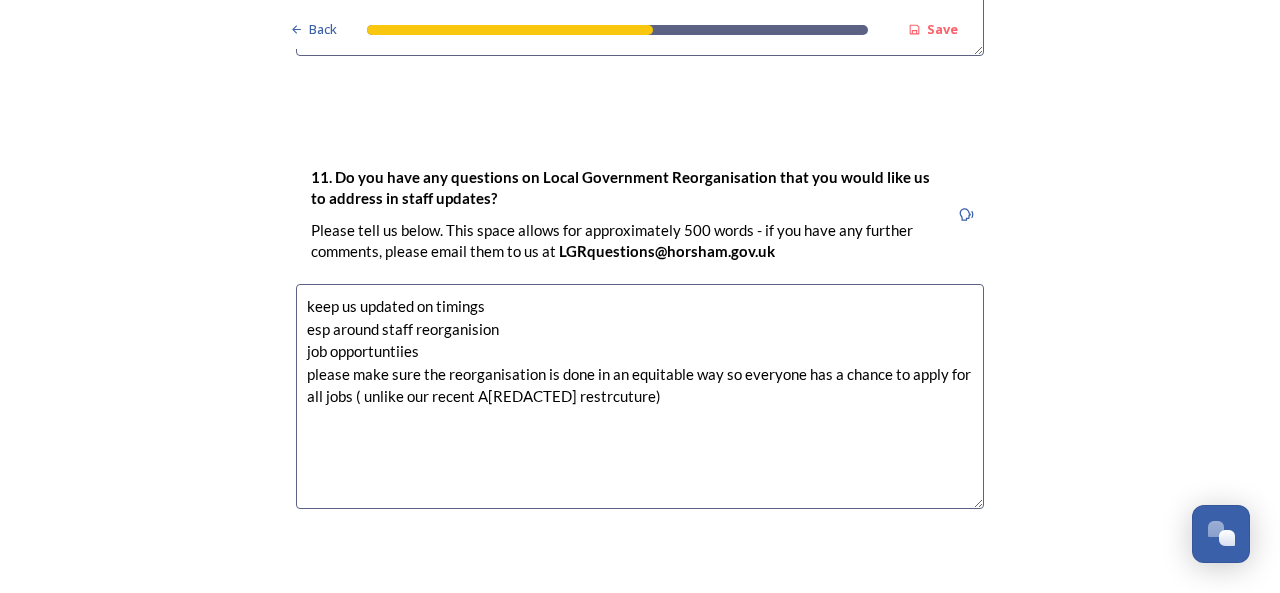 click on "keep us updated on timings
esp around staff reorganision
job opportuntiies
please make sure the reorganisation is done in an equitable way so everyone has a chance to apply for all jobs ( unlike our recent A[REDACTED] restrcuture)" at bounding box center [640, 396] 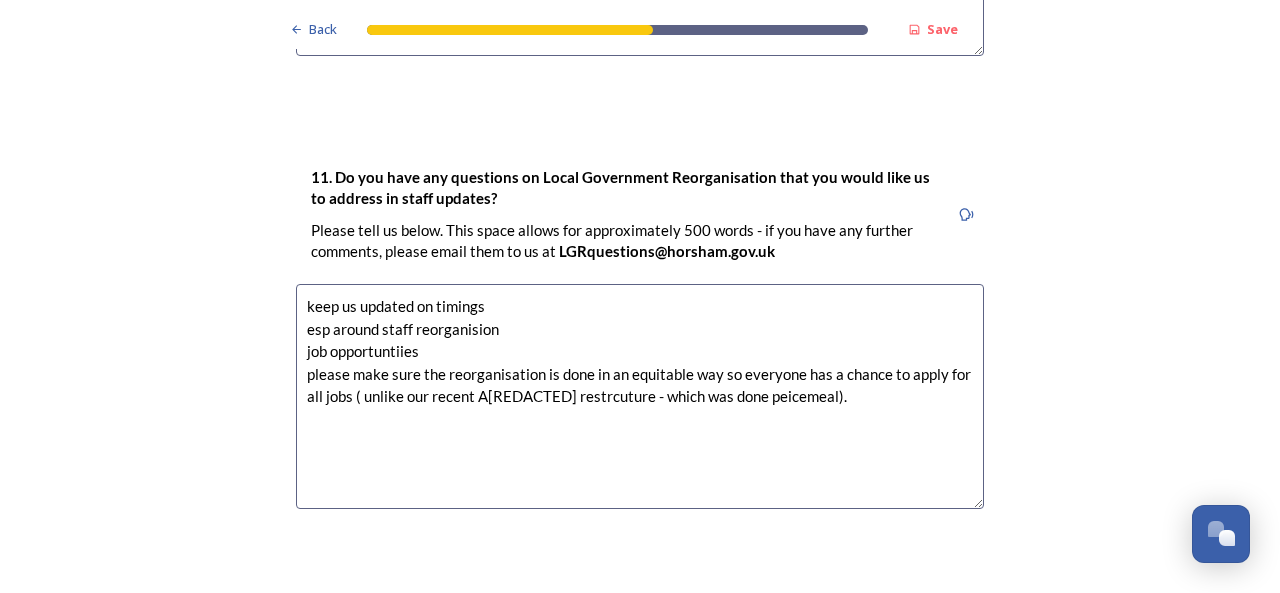 click on "keep us updated on timings
esp around staff reorganision
job opportuntiies
please make sure the reorganisation is done in an equitable way so everyone has a chance to apply for all jobs ( unlike our recent A[REDACTED] restrcuture - which was done peicemeal)." at bounding box center [640, 396] 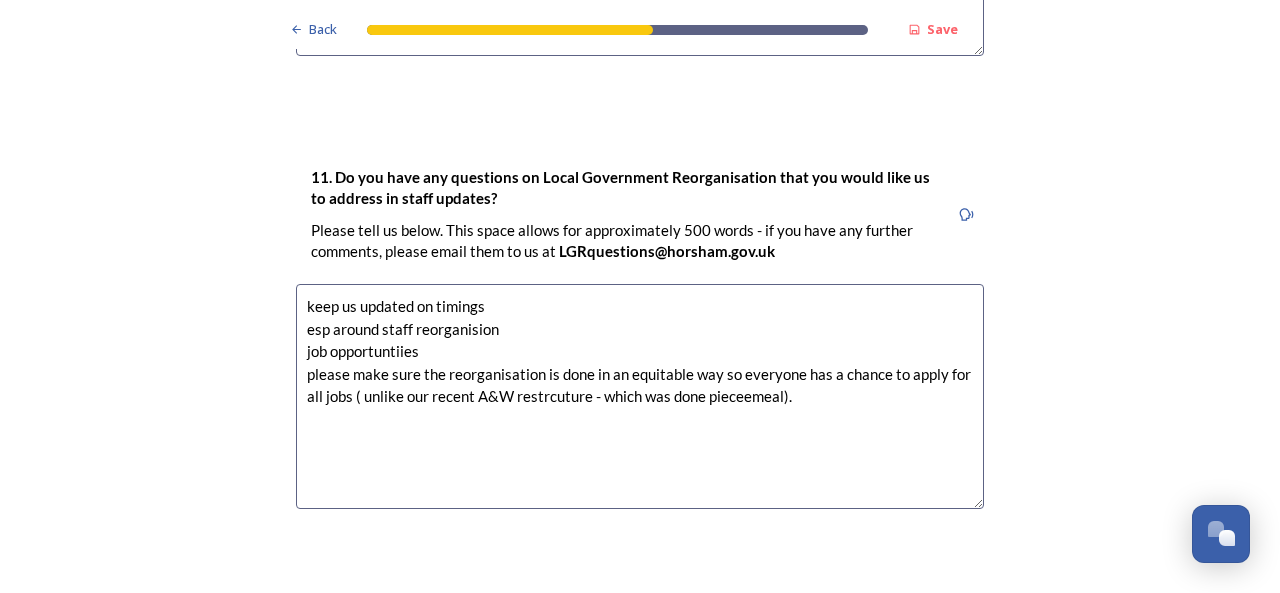 click on "keep us updated on timings
esp around staff reorganision
job opportuntiies
please make sure the reorganisation is done in an equitable way so everyone has a chance to apply for all jobs ( unlike our recent A&W restrcuture - which was done pieceemeal)." at bounding box center [640, 396] 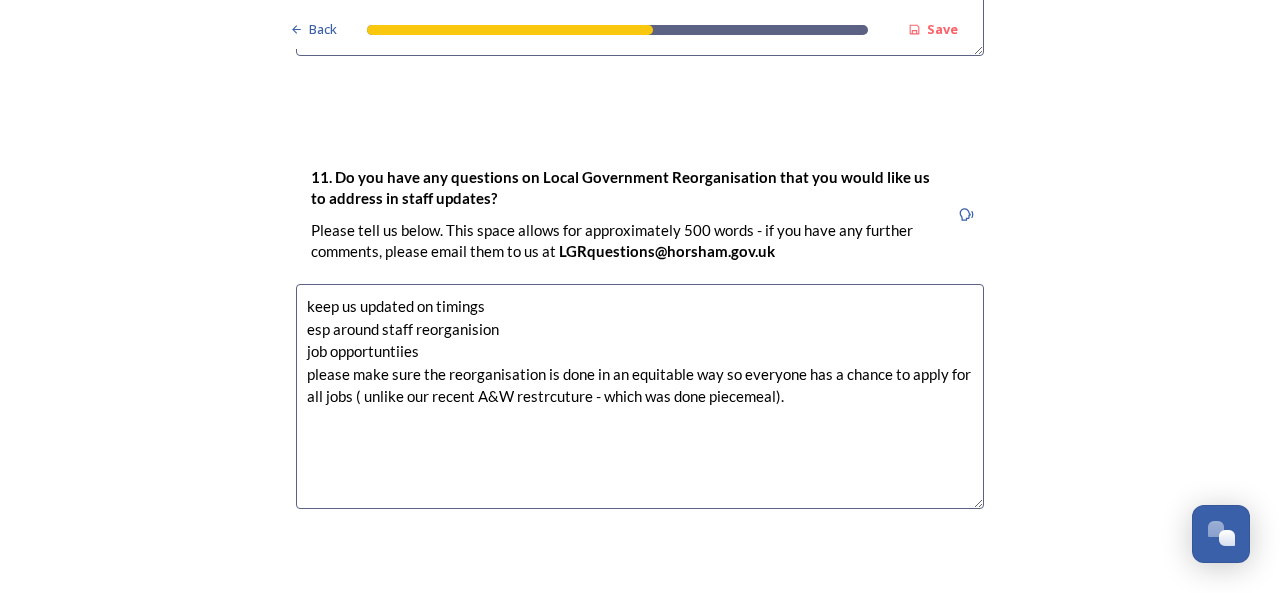click on "keep us updated on timings
esp around staff reorganision
job opportuntiies
please make sure the reorganisation is done in an equitable way so everyone has a chance to apply for all jobs ( unlike our recent A&W restrcuture - which was done piecemeal)." at bounding box center [640, 396] 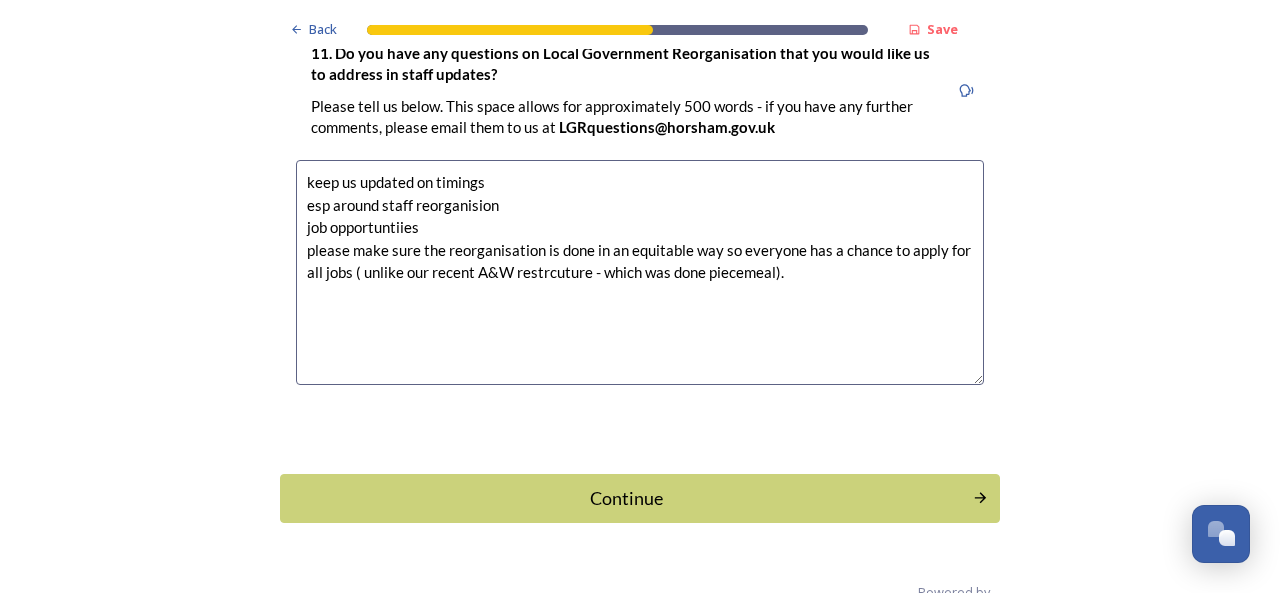 scroll, scrollTop: 6074, scrollLeft: 0, axis: vertical 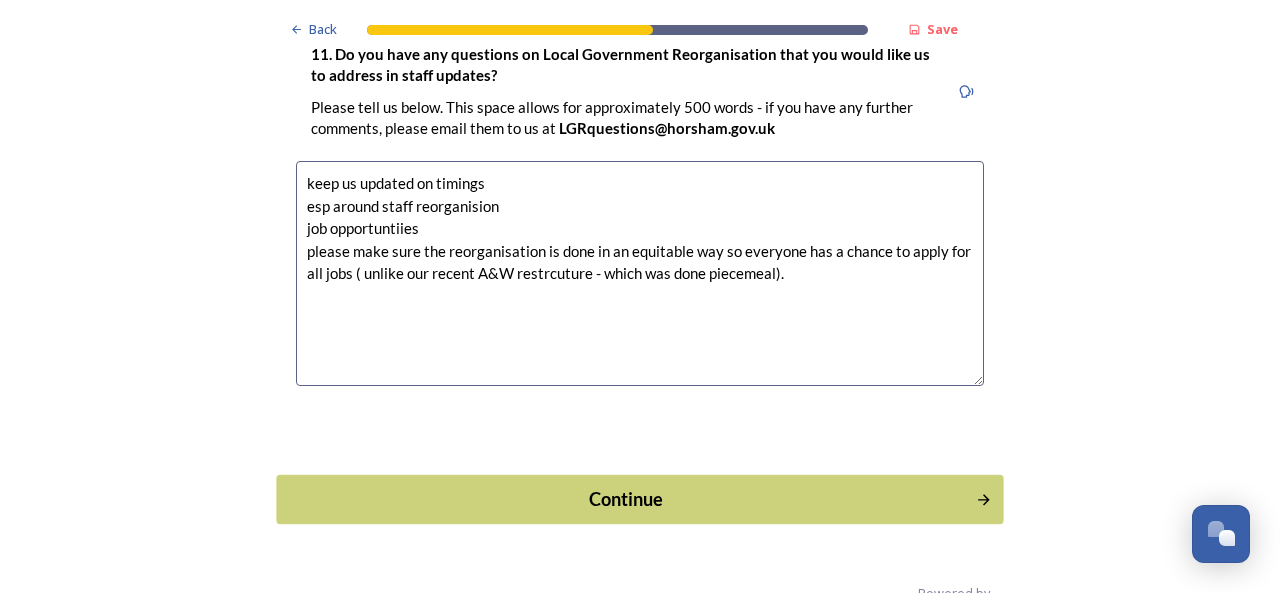 type on "keep us updated on timings
esp around staff reorganision
job opportuntiies
please make sure the reorganisation is done in an equitable way so everyone has a chance to apply for all jobs ( unlike our recent A&W restrcuture - which was done piecemeal)." 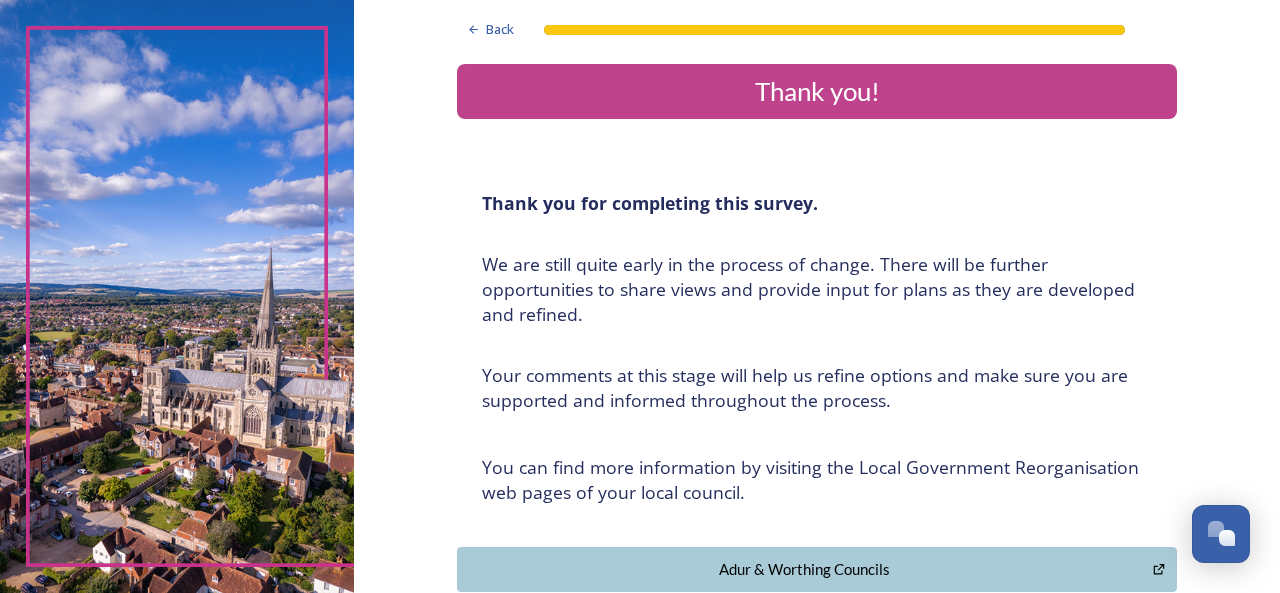 scroll, scrollTop: 8, scrollLeft: 0, axis: vertical 